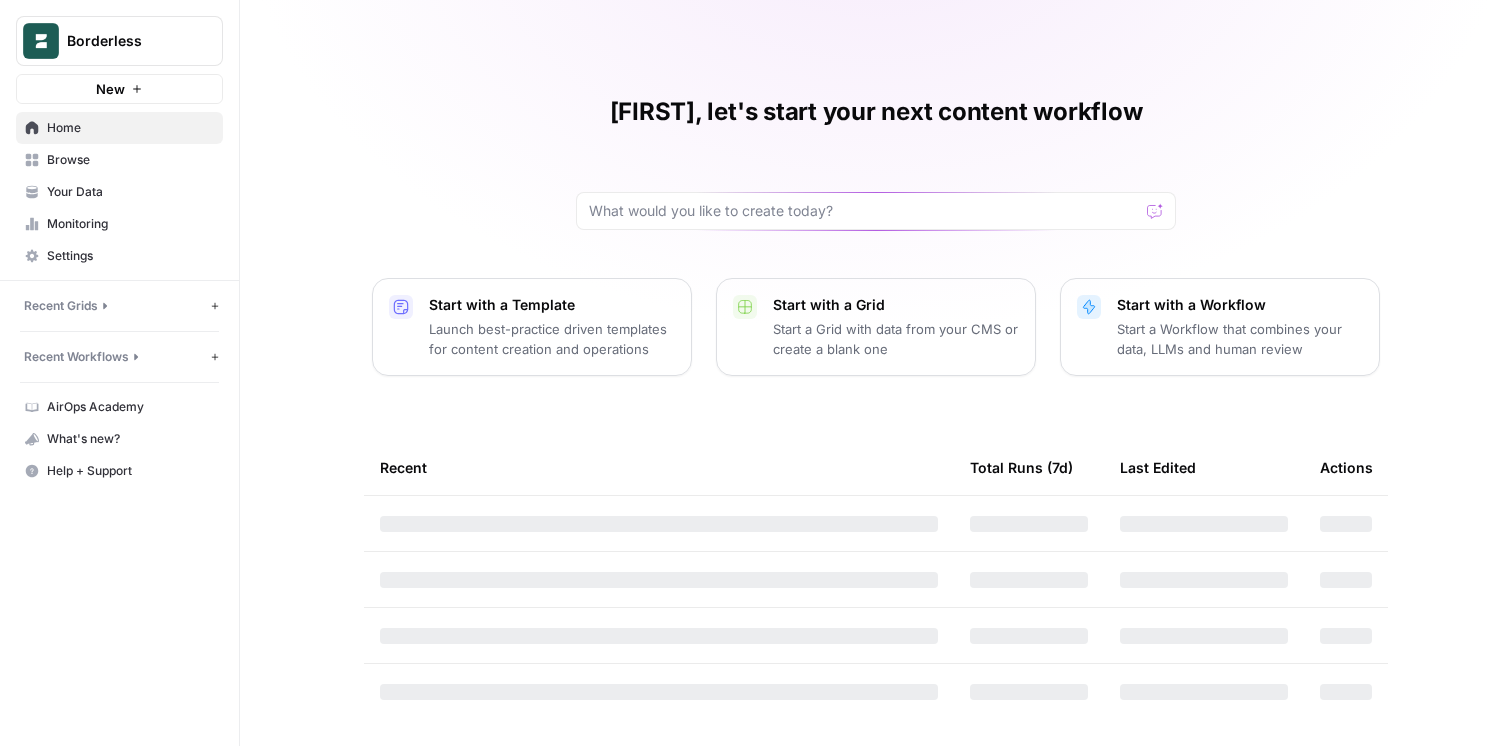 scroll, scrollTop: 0, scrollLeft: 0, axis: both 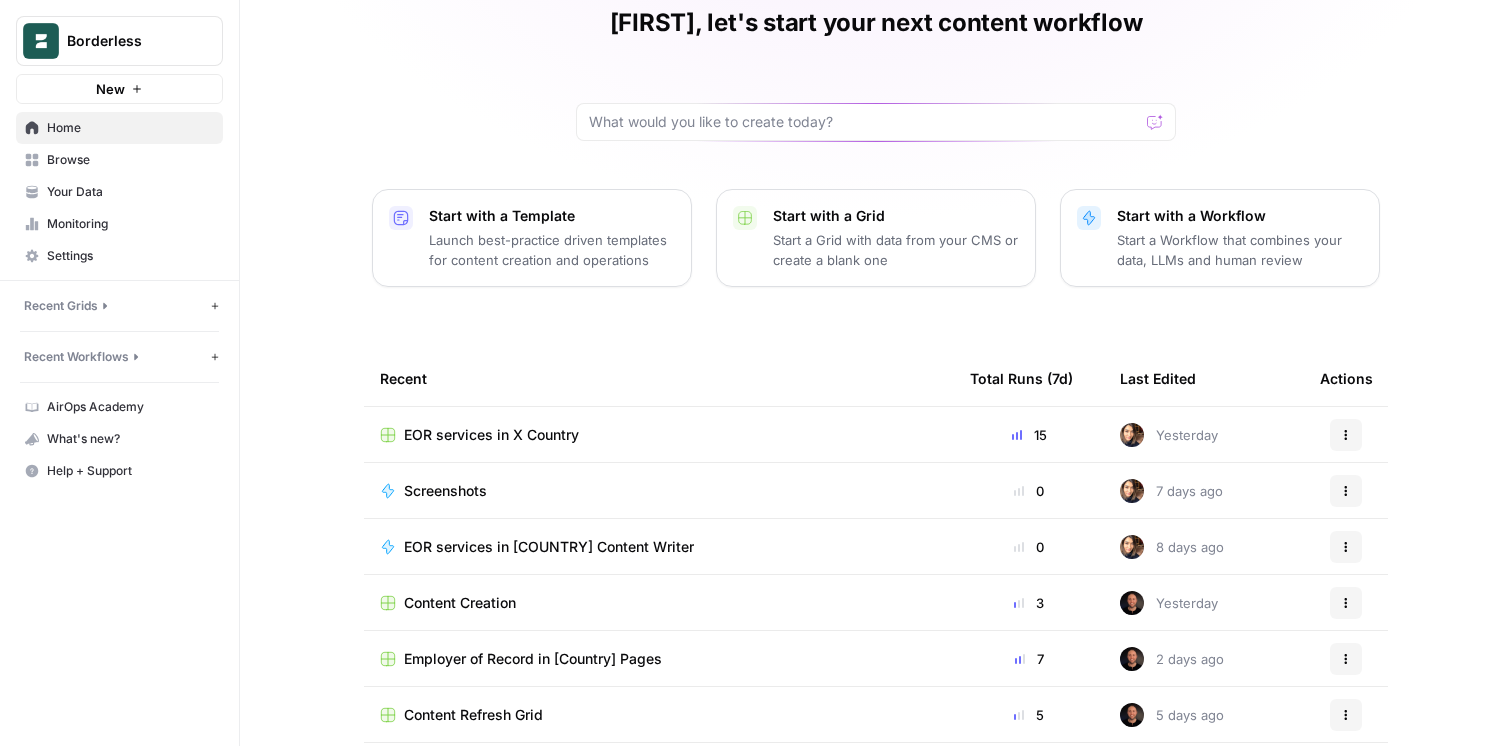 click on "Browse" at bounding box center [119, 160] 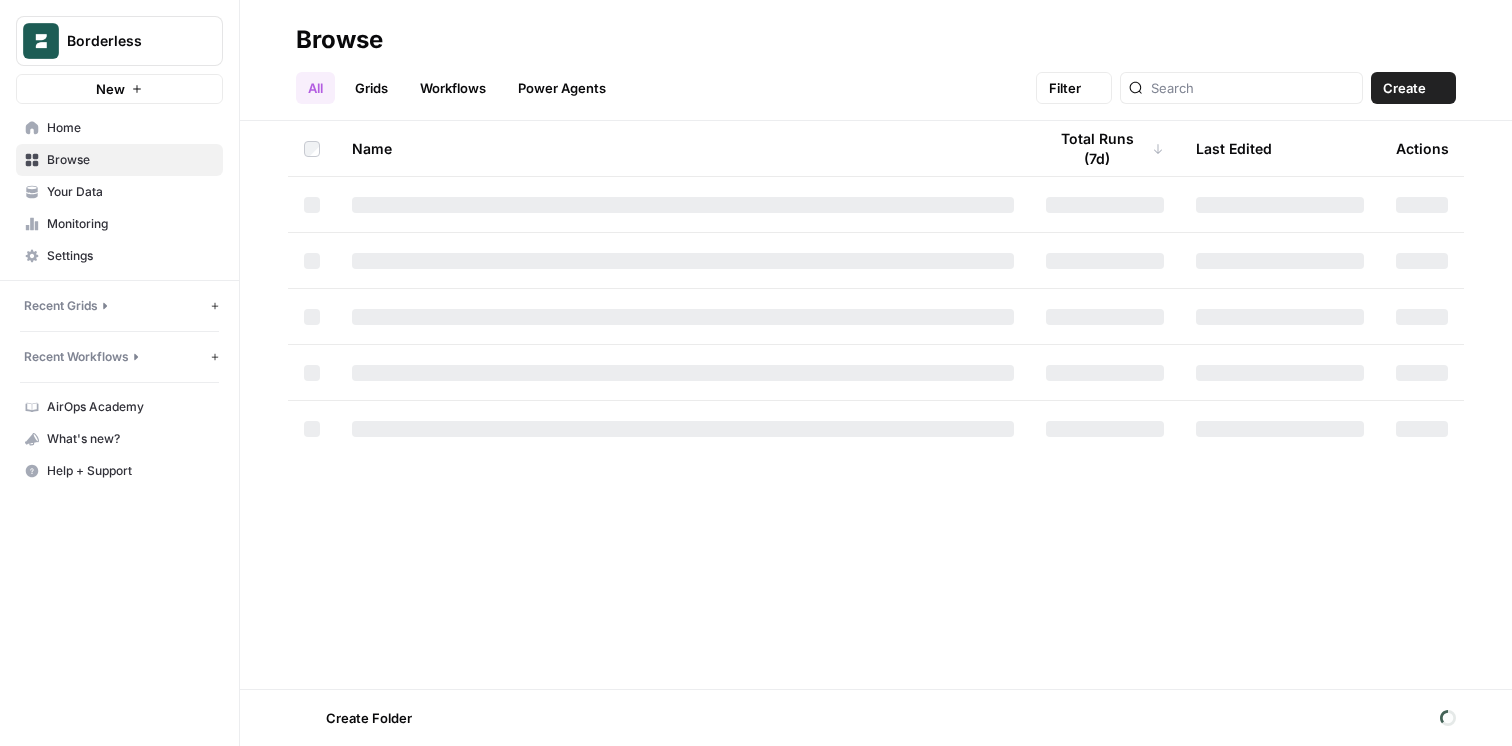 scroll, scrollTop: 0, scrollLeft: 0, axis: both 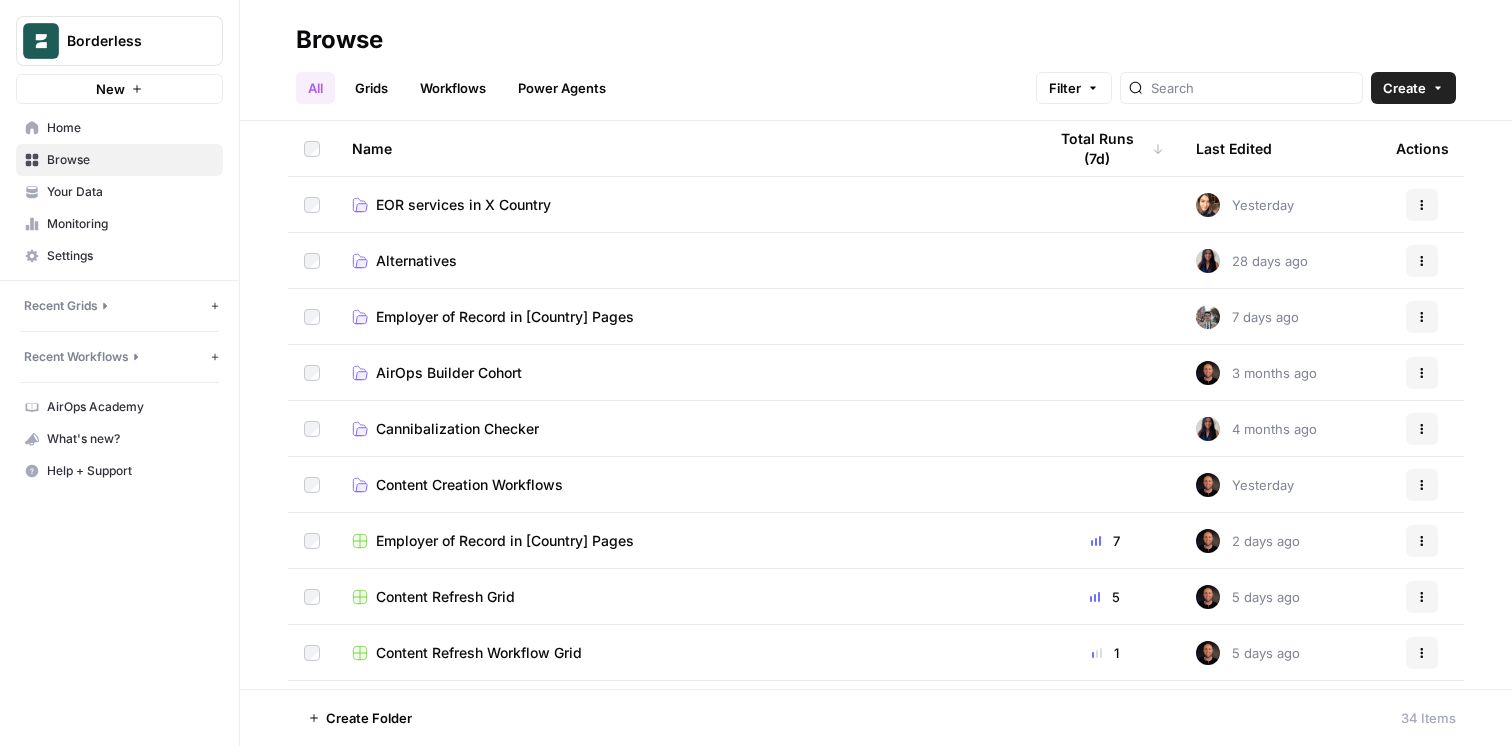 click on "EOR services in X Country" at bounding box center [683, 204] 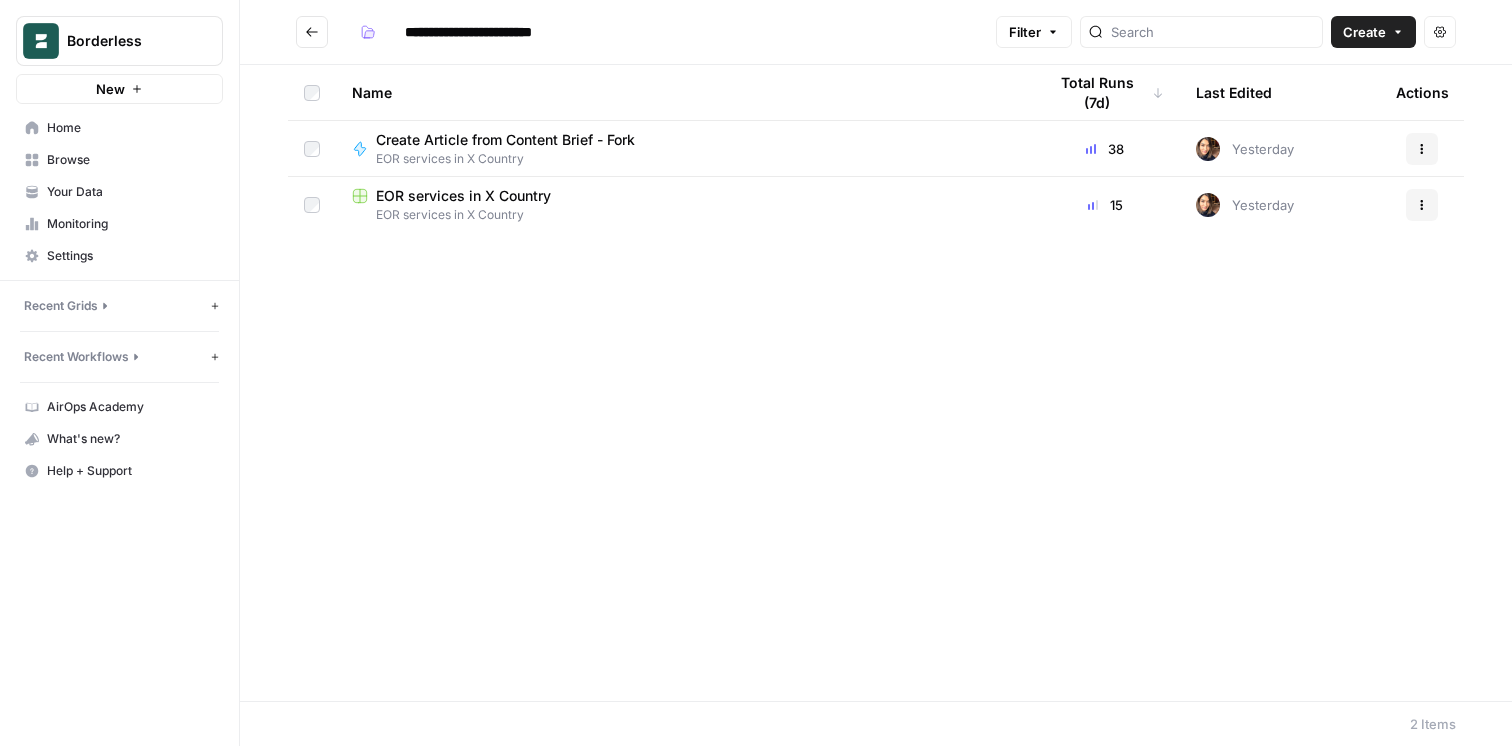 click on "EOR services in X Country" at bounding box center (683, 215) 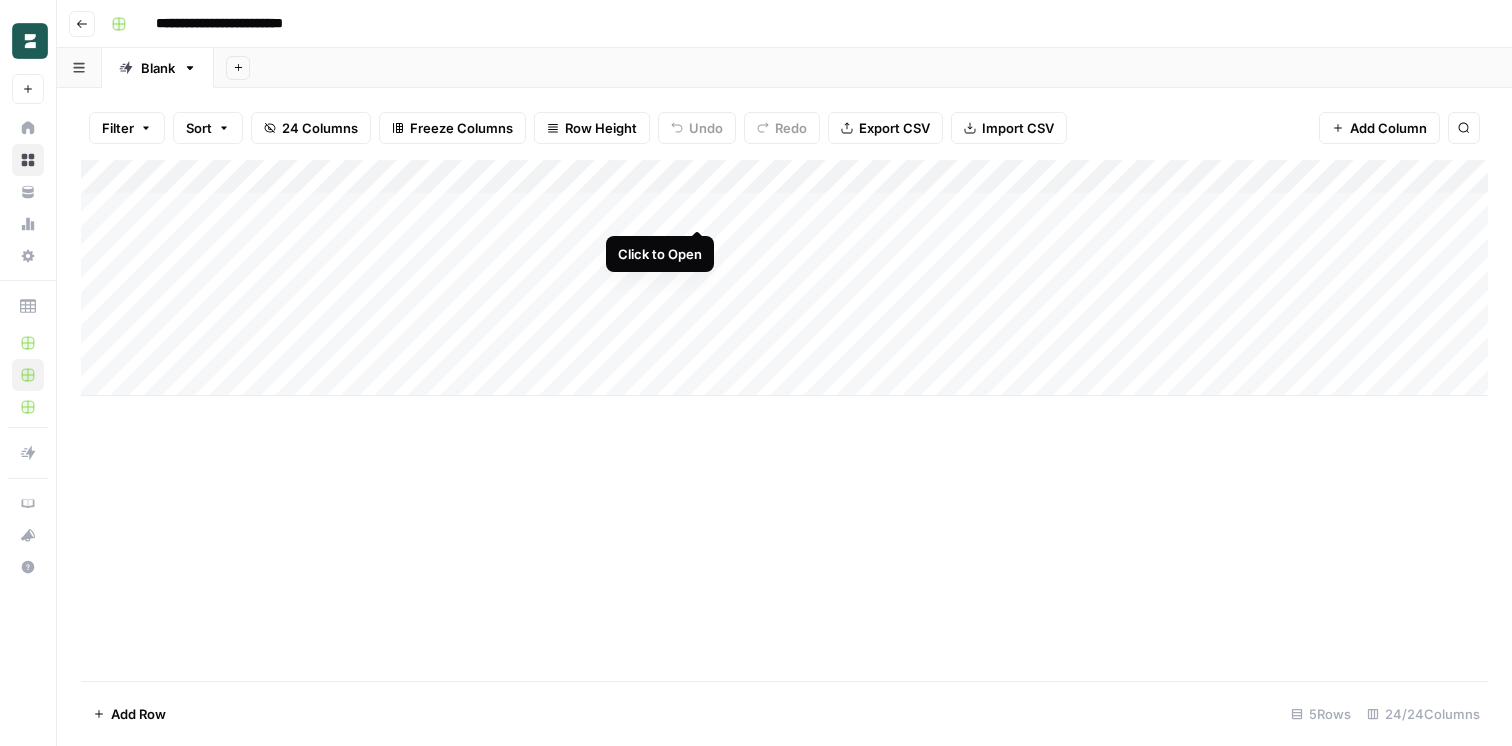 click on "Add Column" at bounding box center [784, 278] 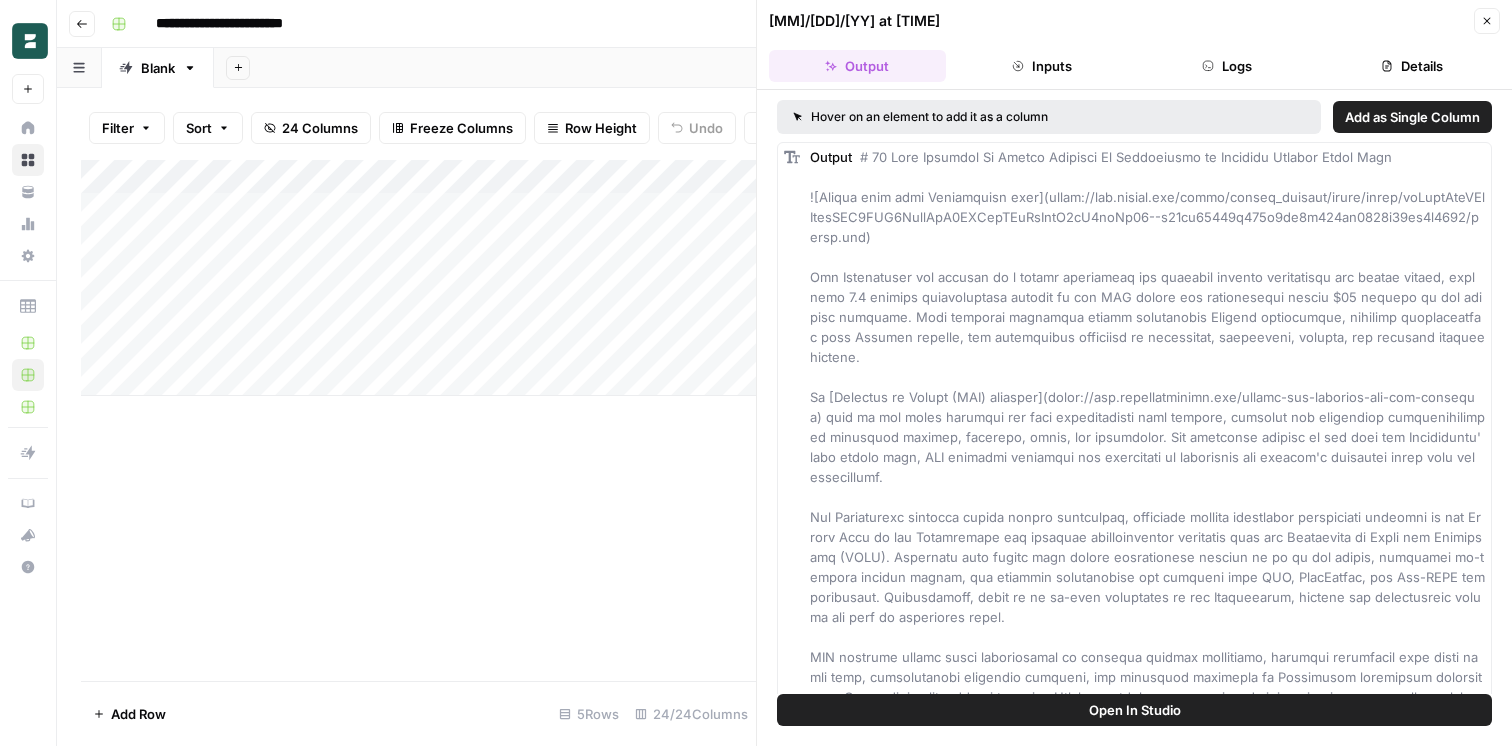 click on "Open In Studio" at bounding box center (1134, 710) 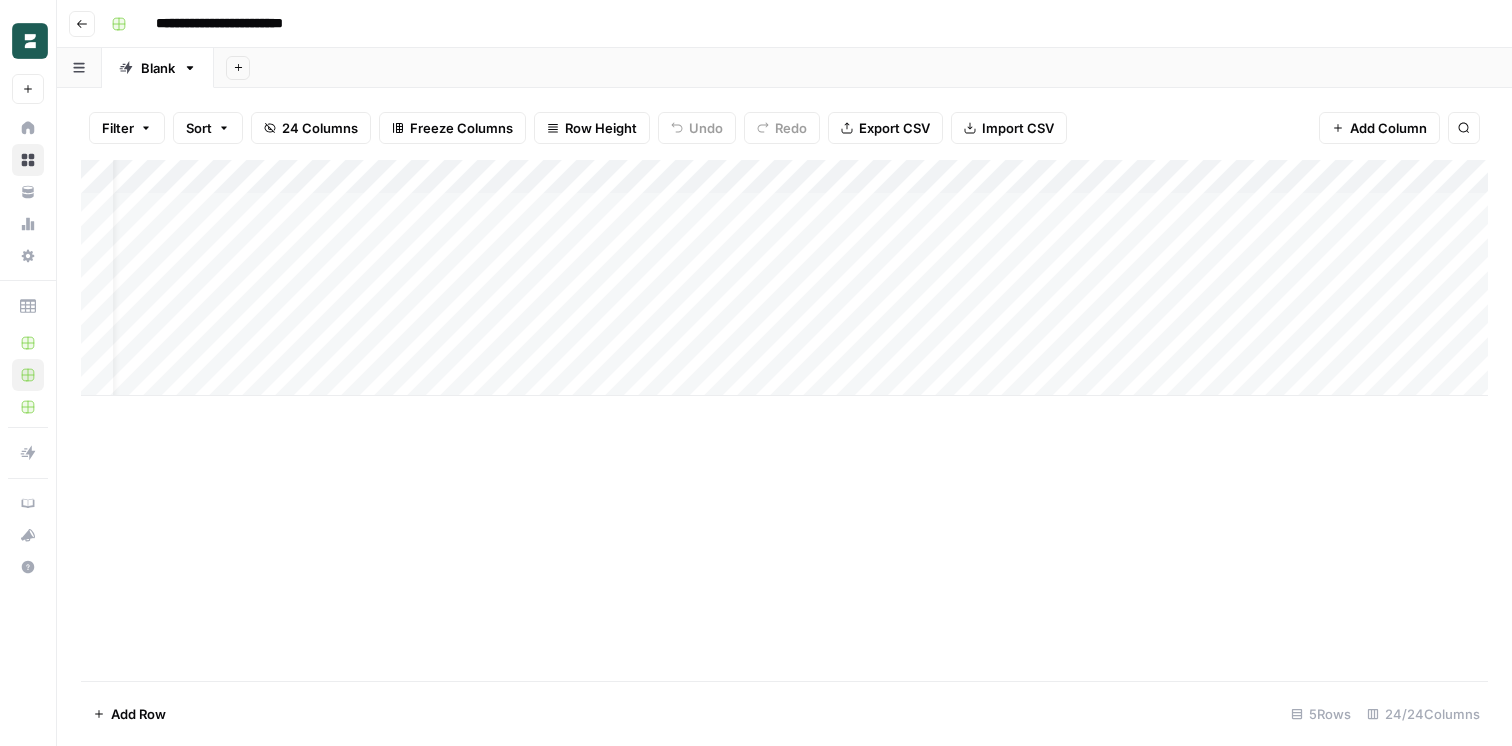 scroll, scrollTop: 0, scrollLeft: 103, axis: horizontal 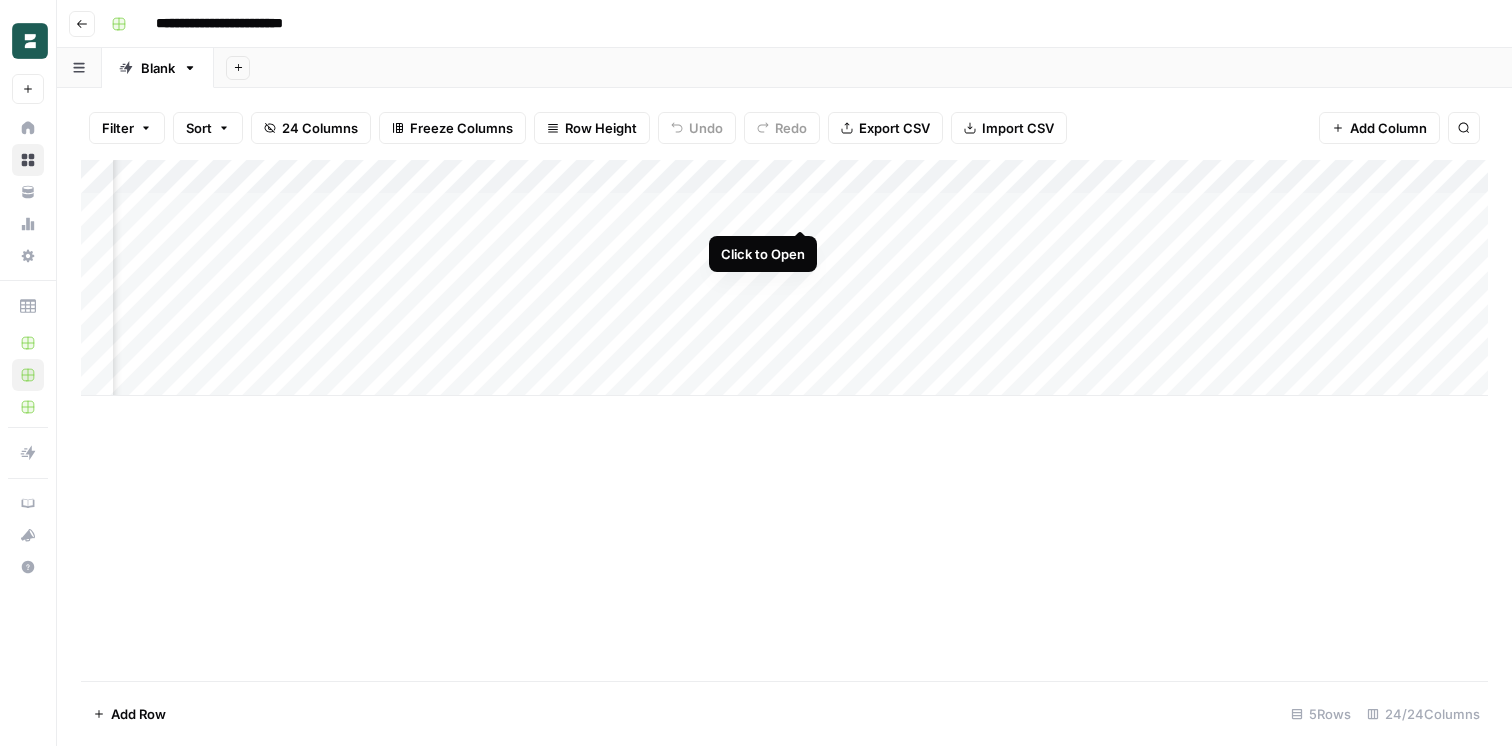 click on "Add Column" at bounding box center [784, 278] 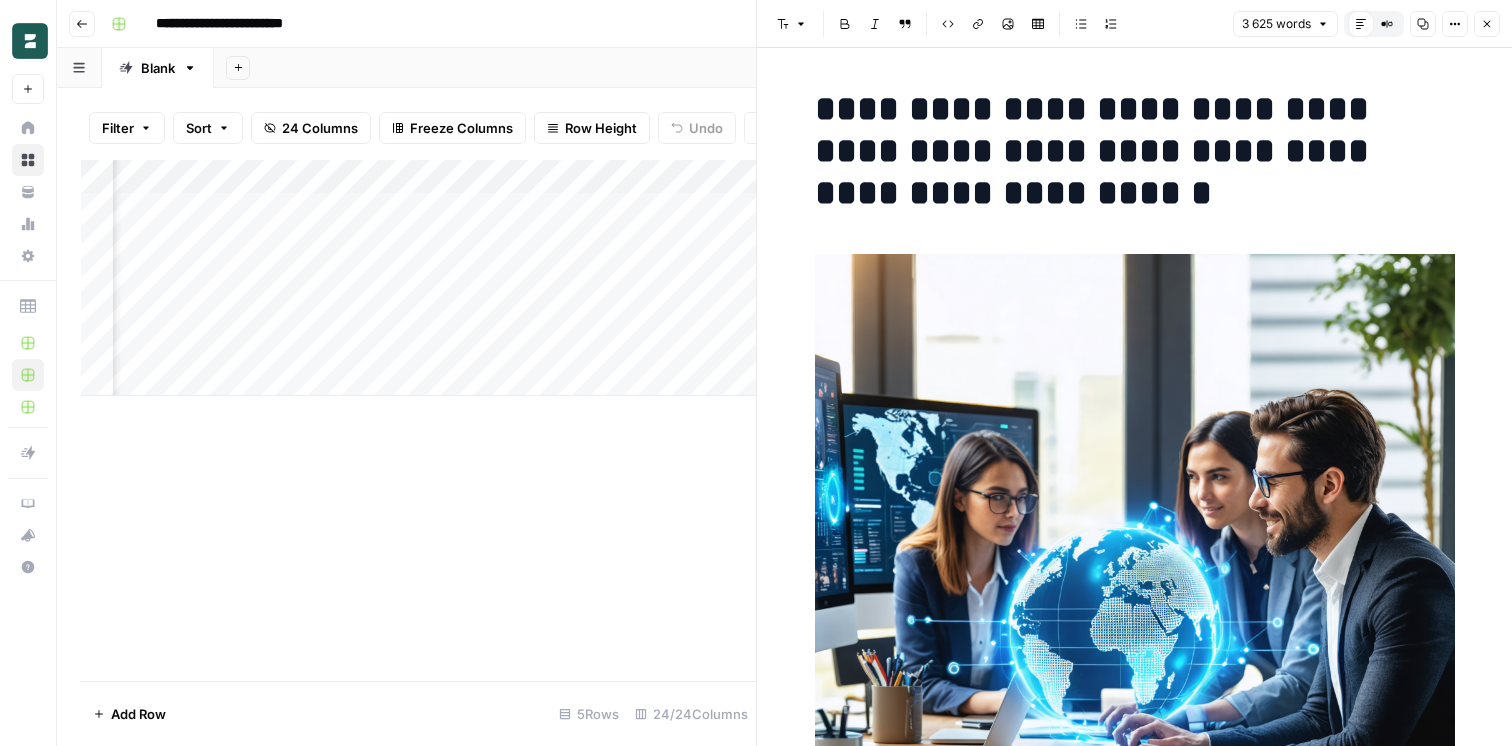 click on "**********" at bounding box center [1135, 151] 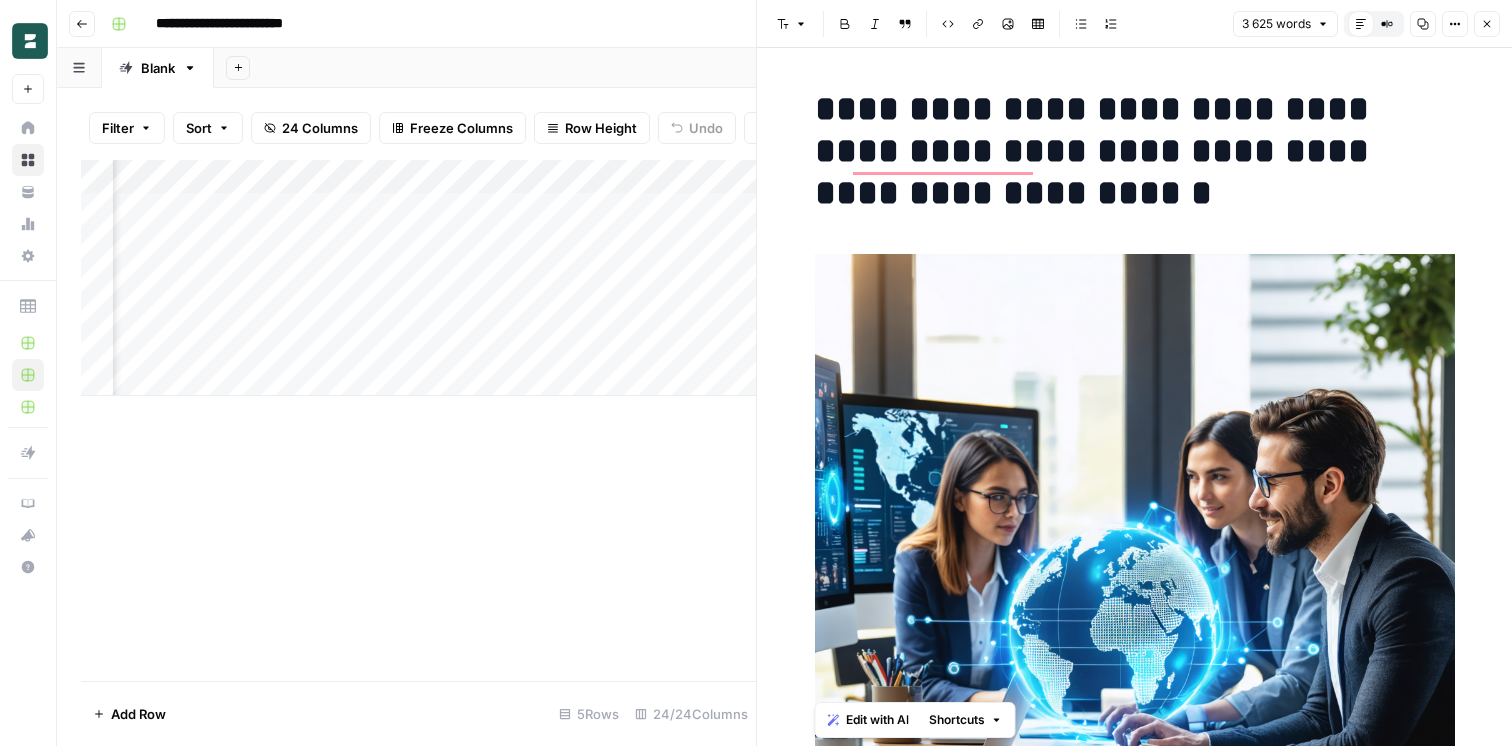 scroll, scrollTop: 236, scrollLeft: 0, axis: vertical 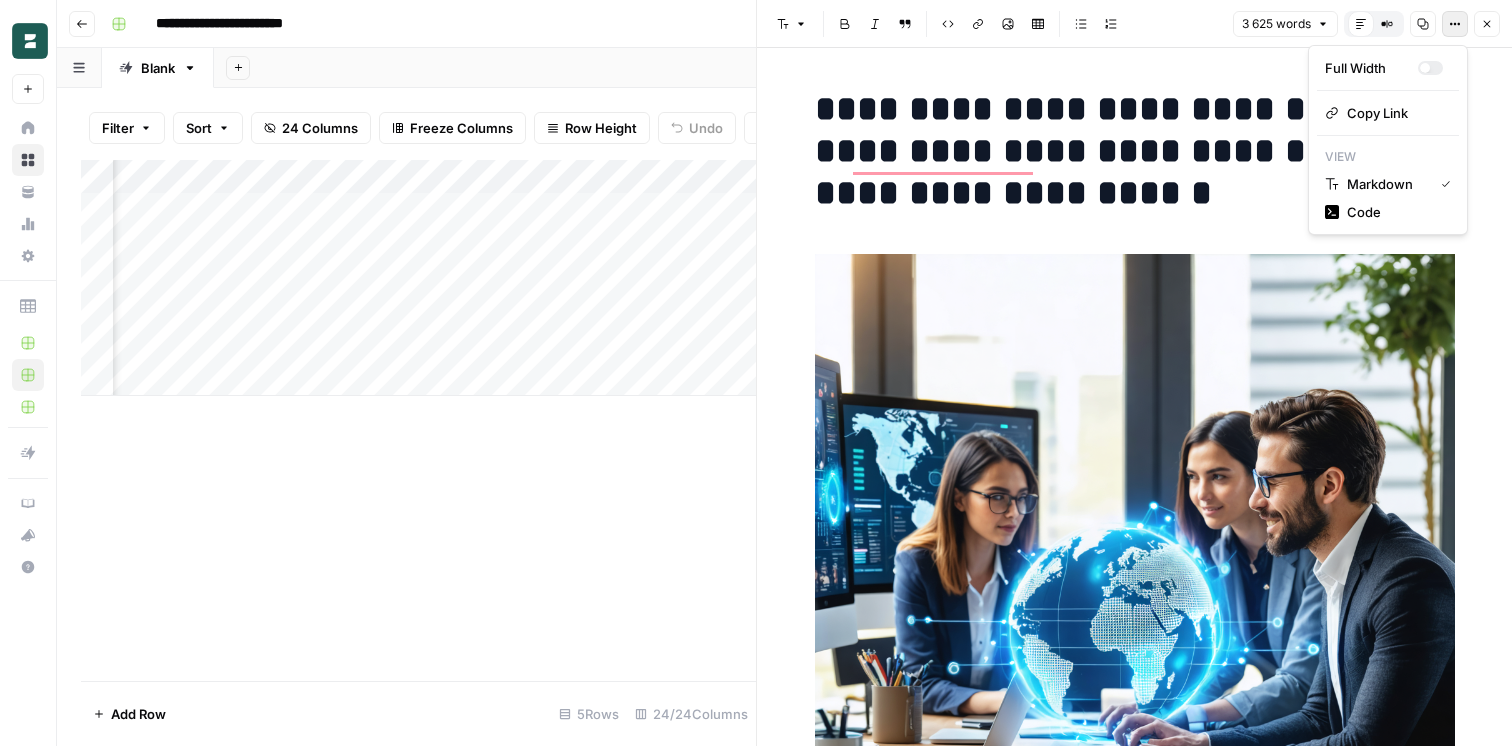 click on "**********" at bounding box center [1135, 151] 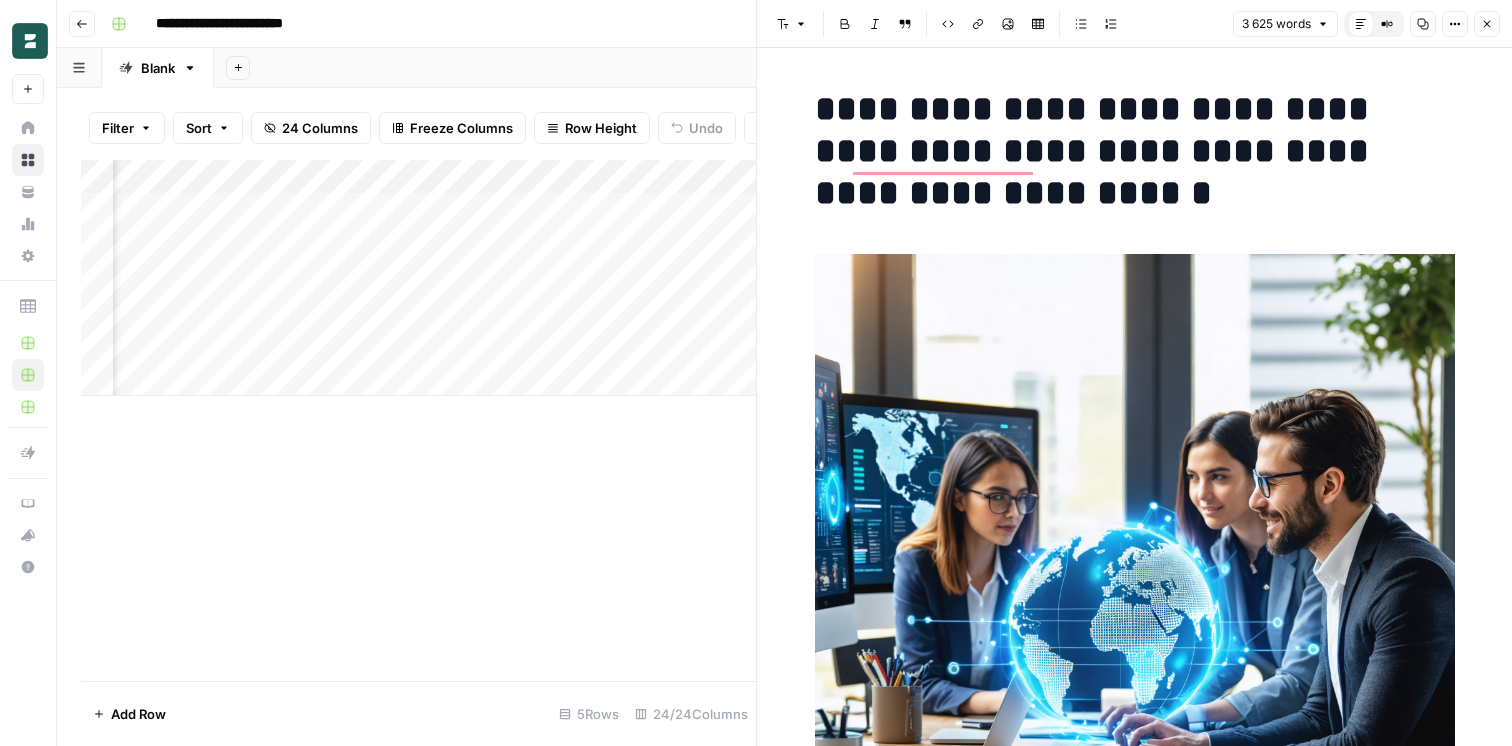 click on "**********" at bounding box center [1135, 151] 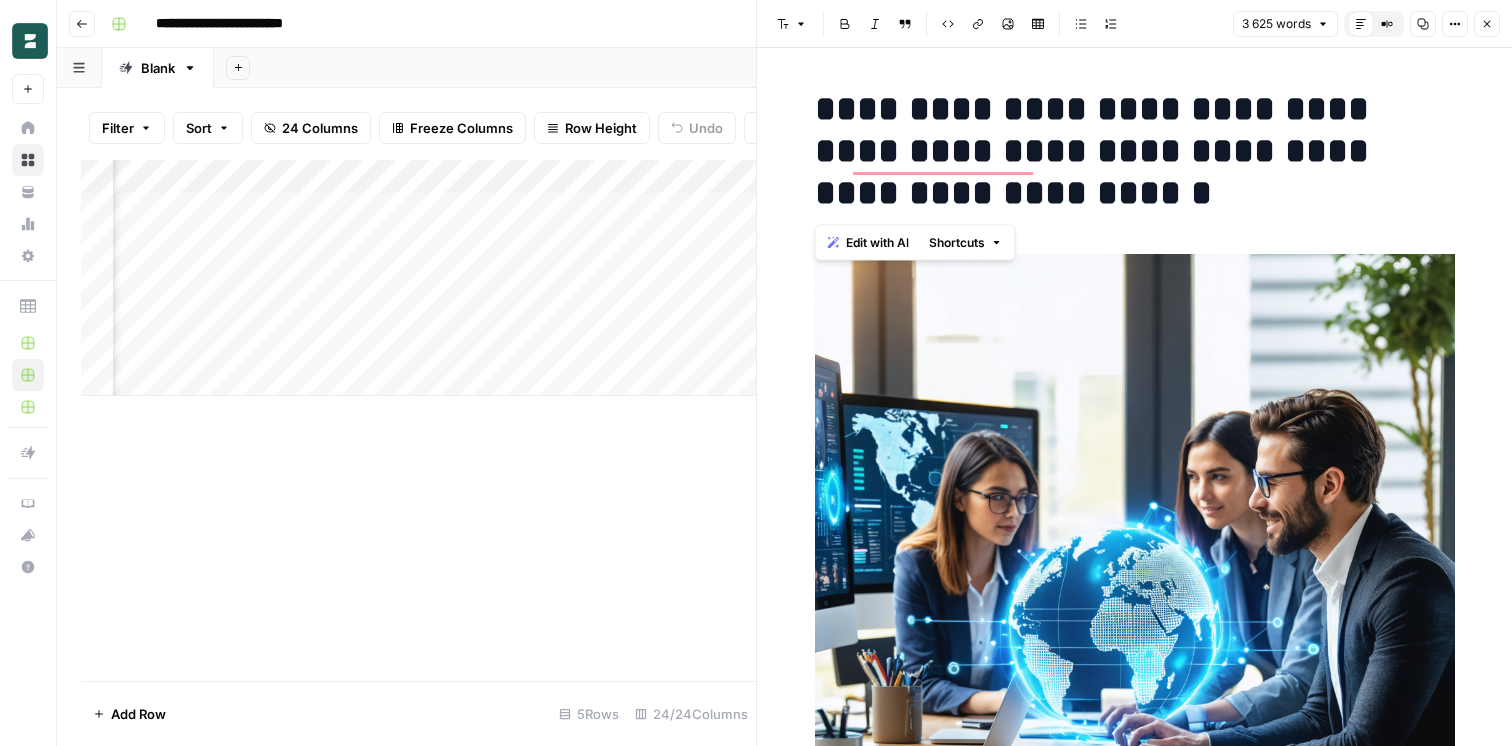click on "**********" at bounding box center [1135, 151] 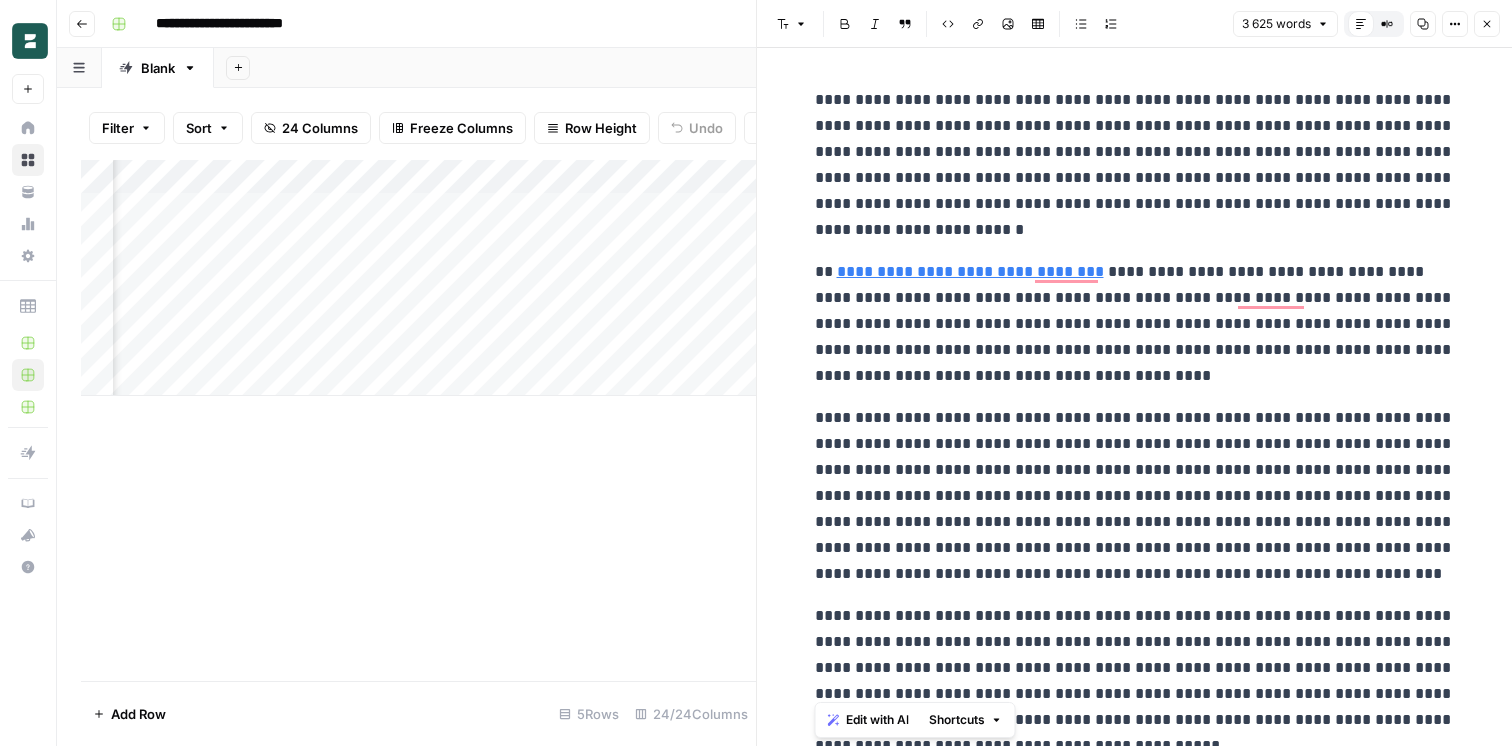 copy on "**********" 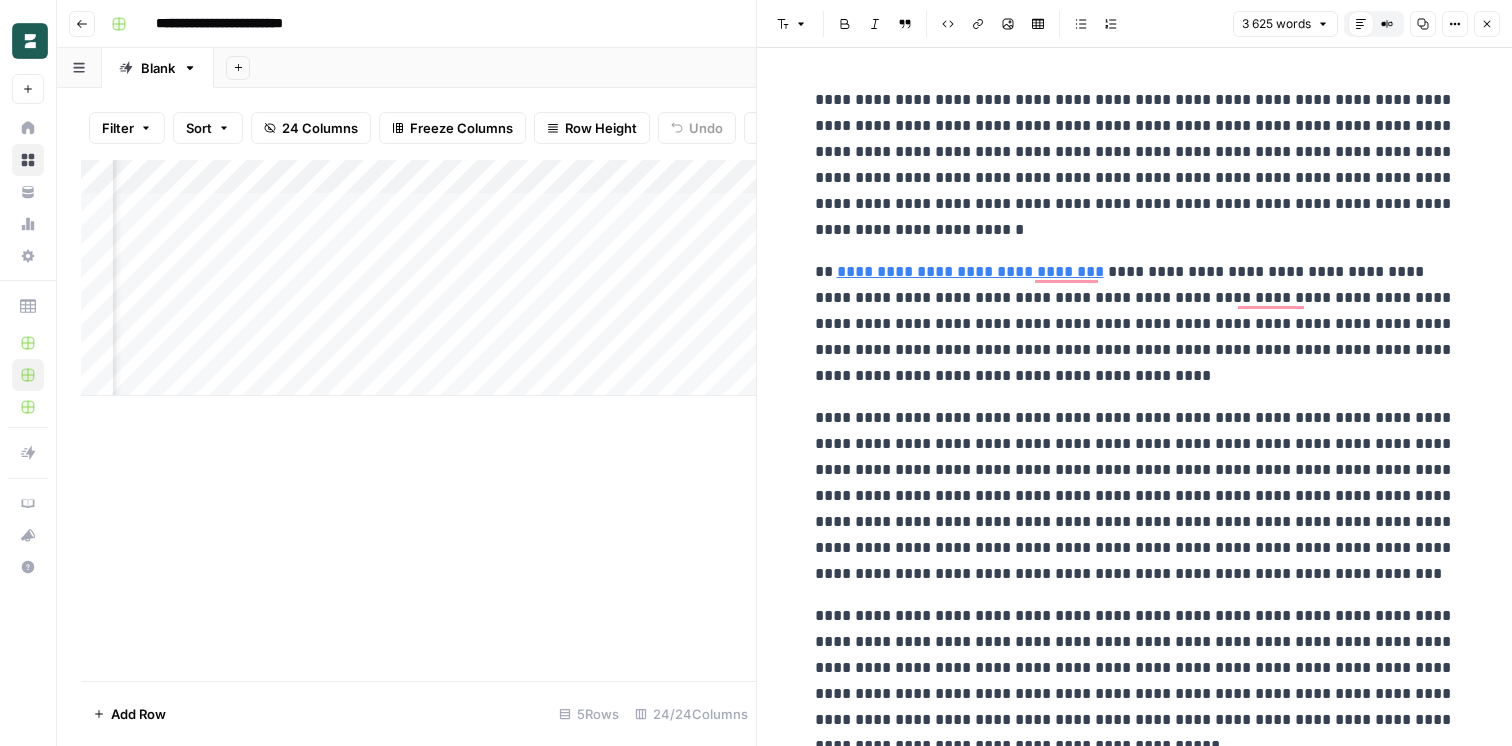 scroll, scrollTop: 865, scrollLeft: 0, axis: vertical 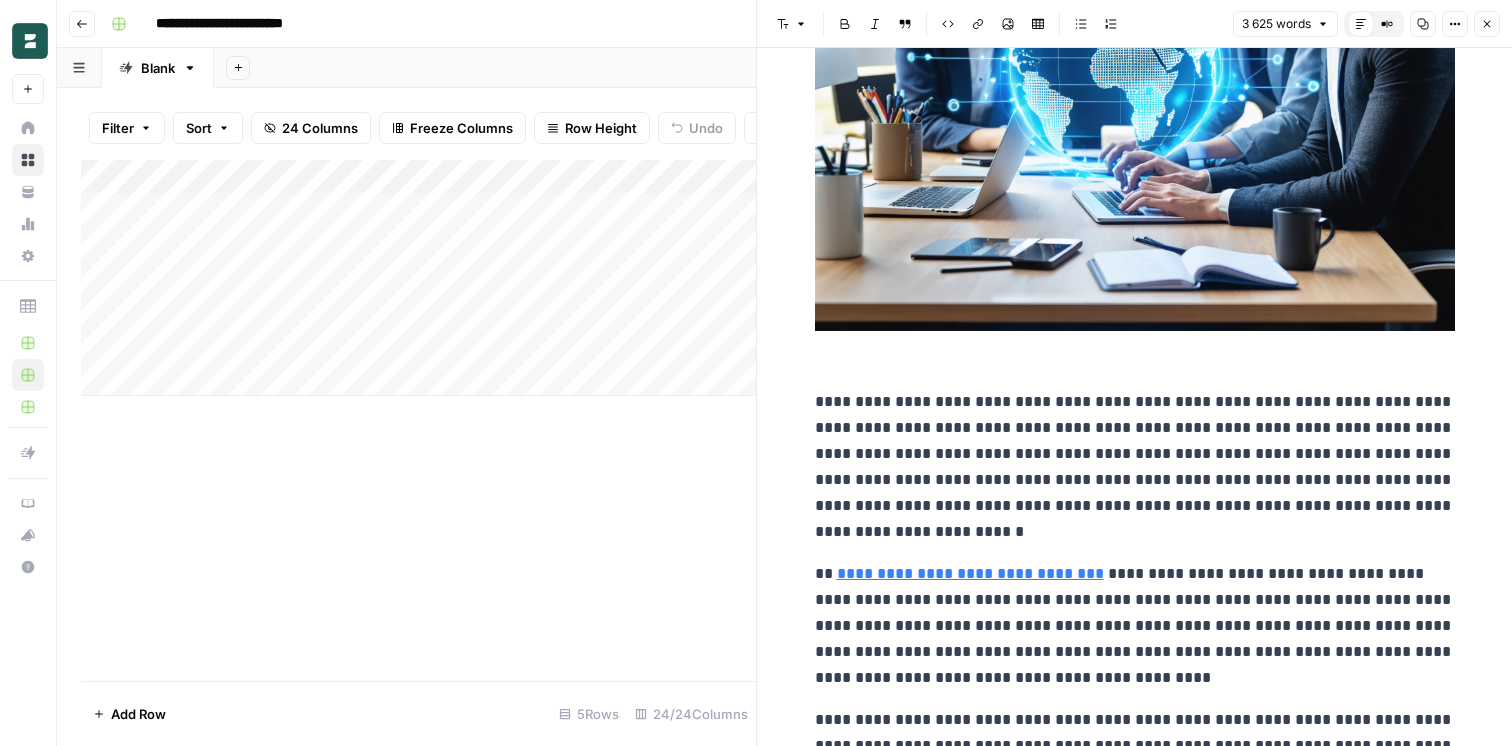 click on "Close" at bounding box center (1487, 24) 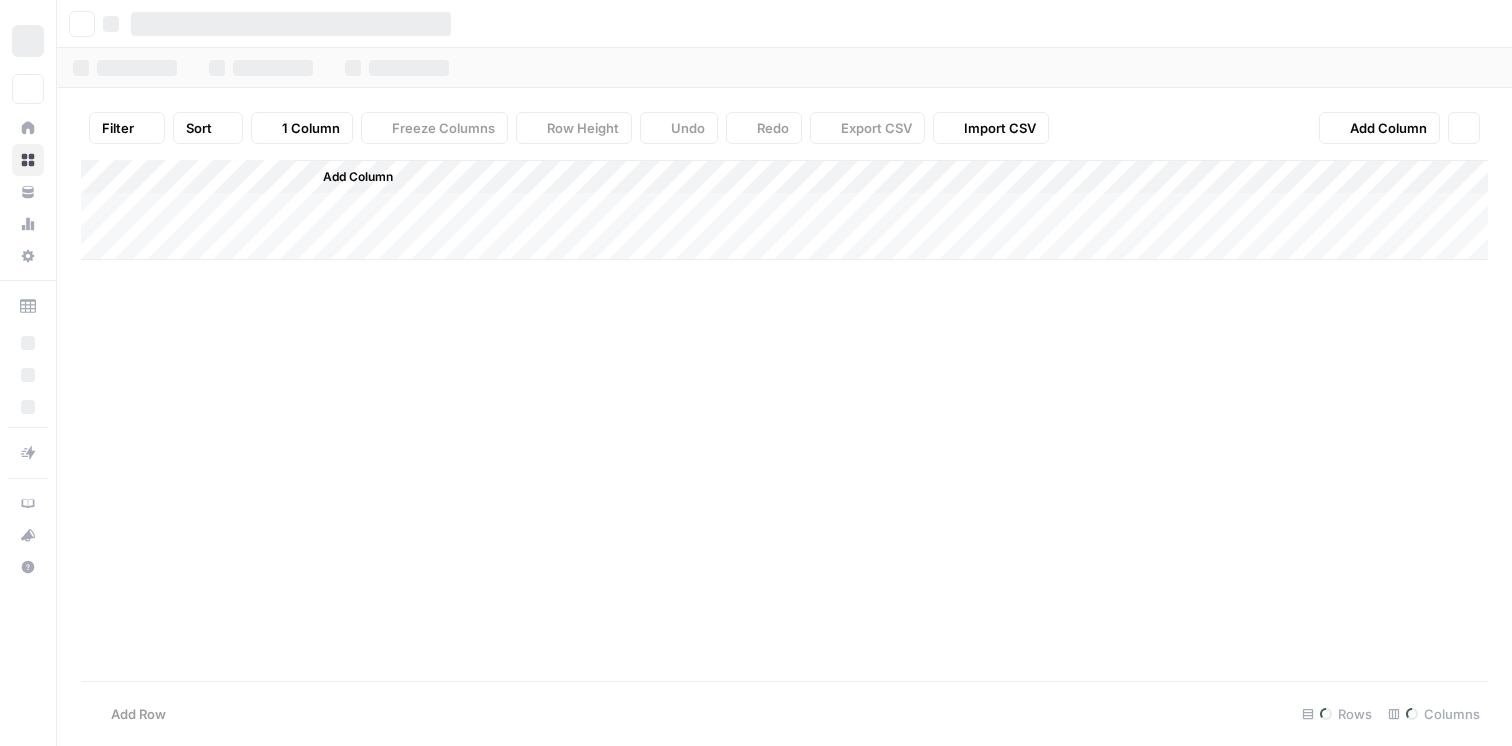 scroll, scrollTop: 0, scrollLeft: 0, axis: both 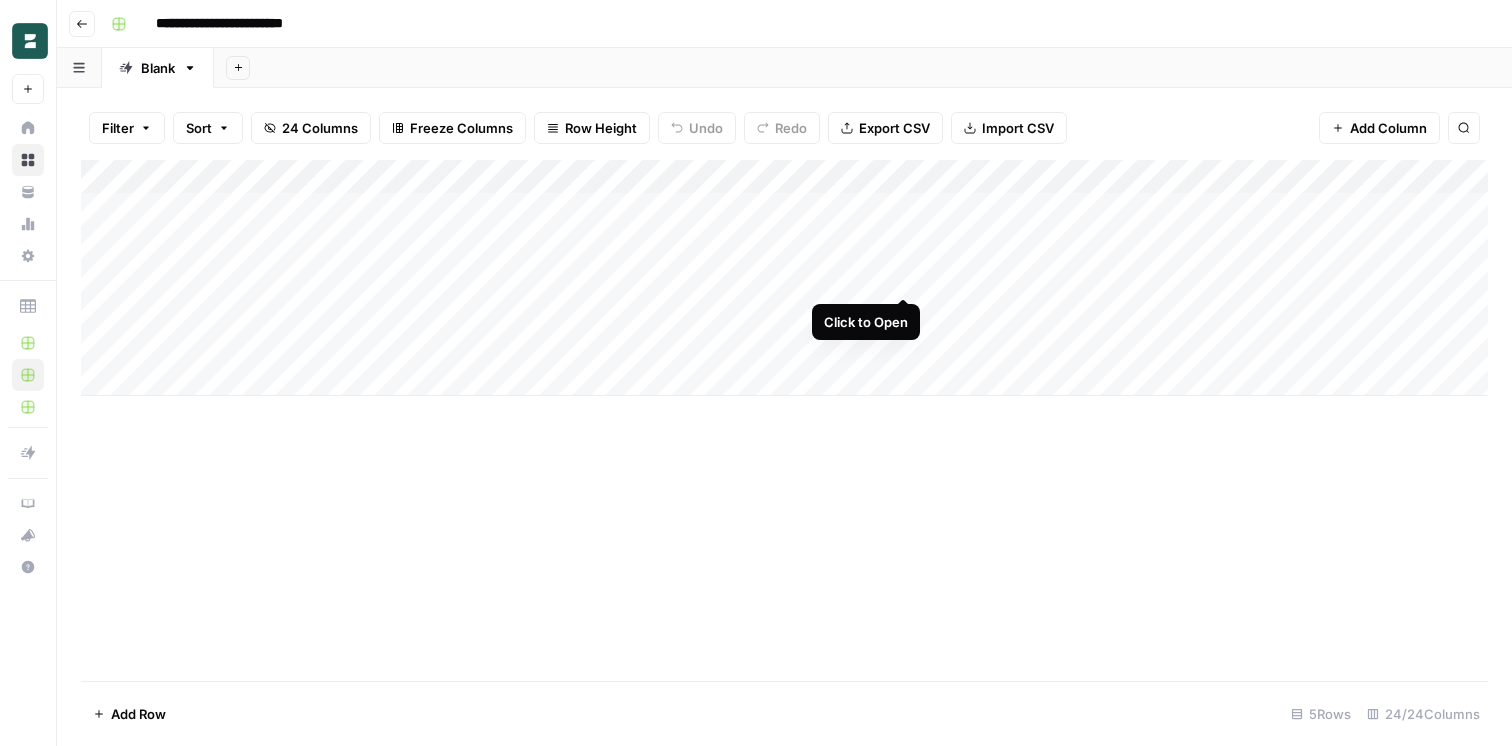 click on "Add Column" at bounding box center (784, 278) 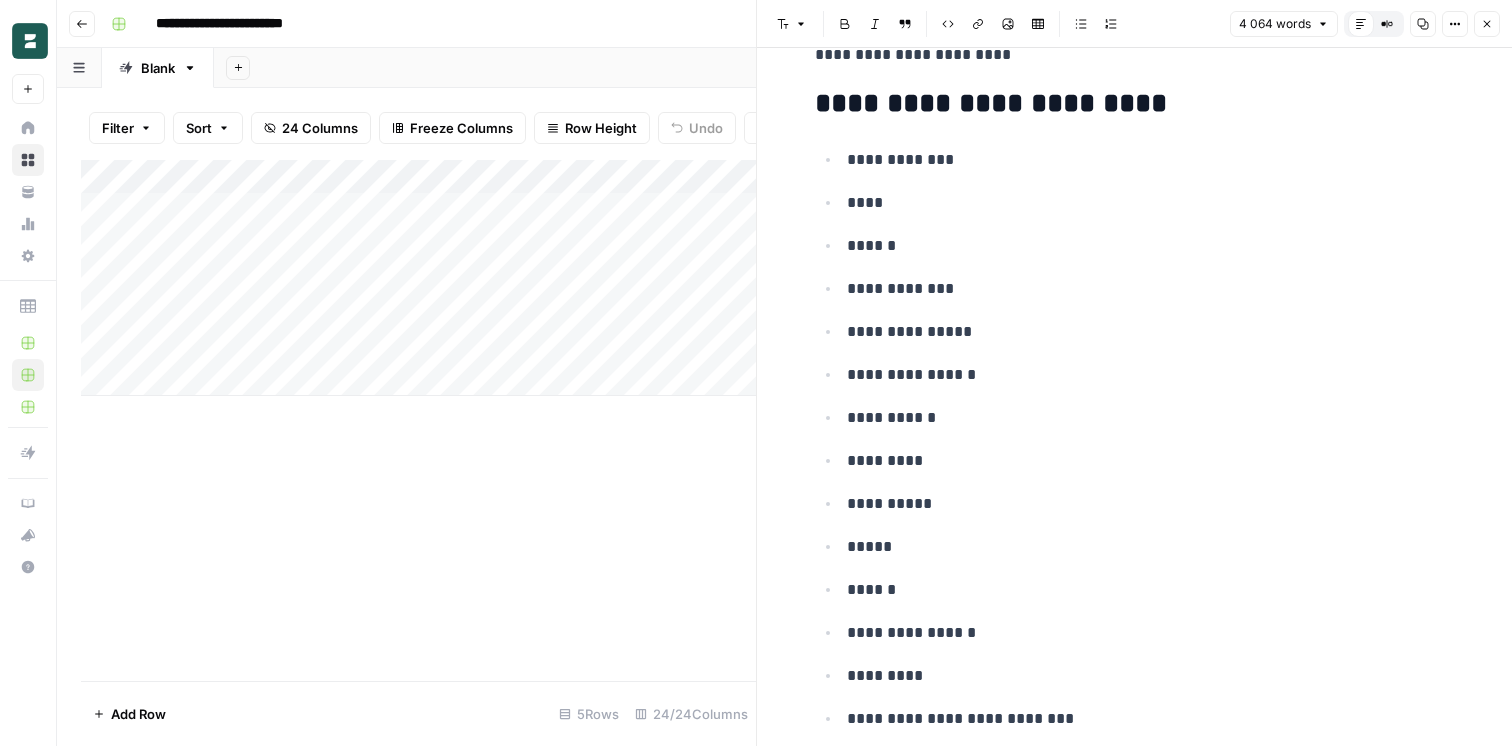 scroll, scrollTop: 1874, scrollLeft: 0, axis: vertical 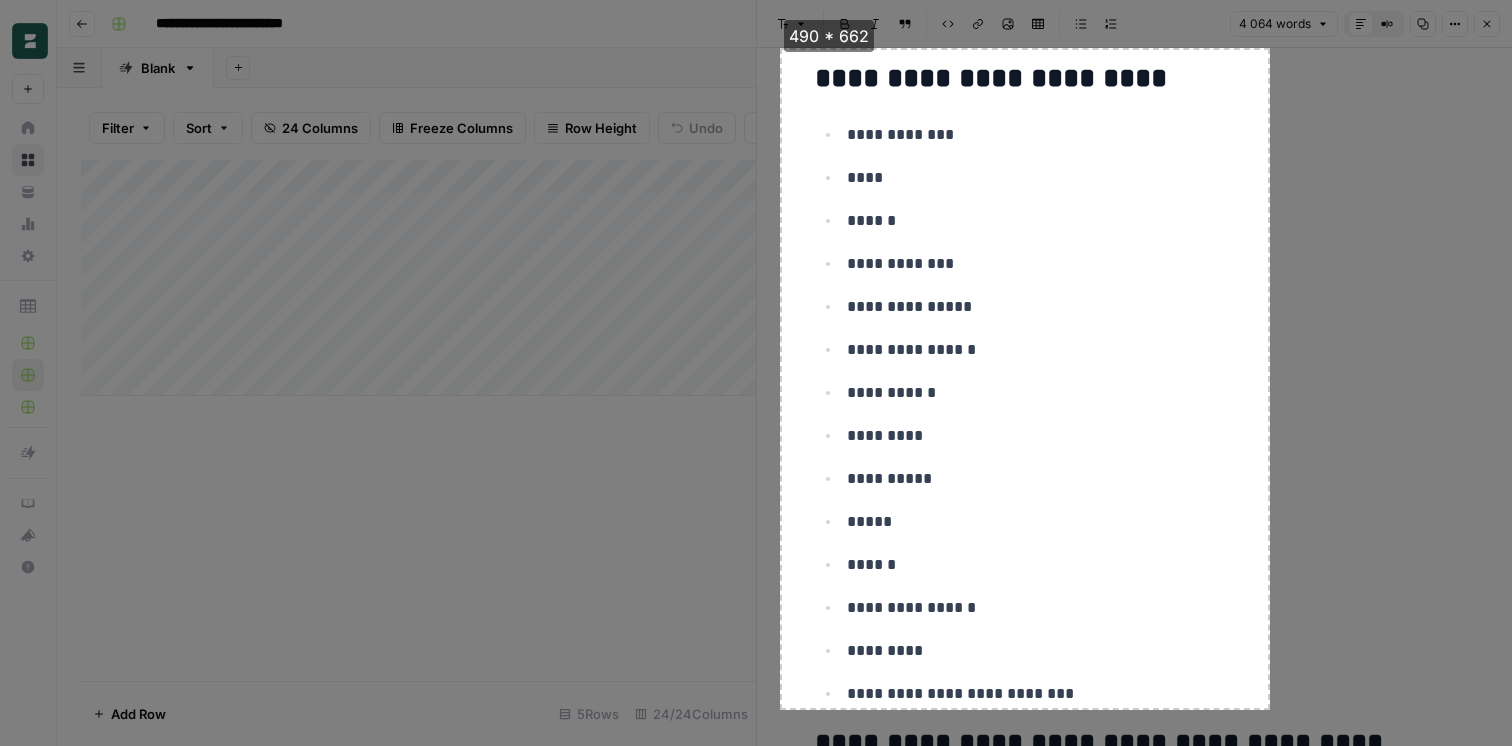 drag, startPoint x: 782, startPoint y: 50, endPoint x: 1266, endPoint y: 709, distance: 817.6411 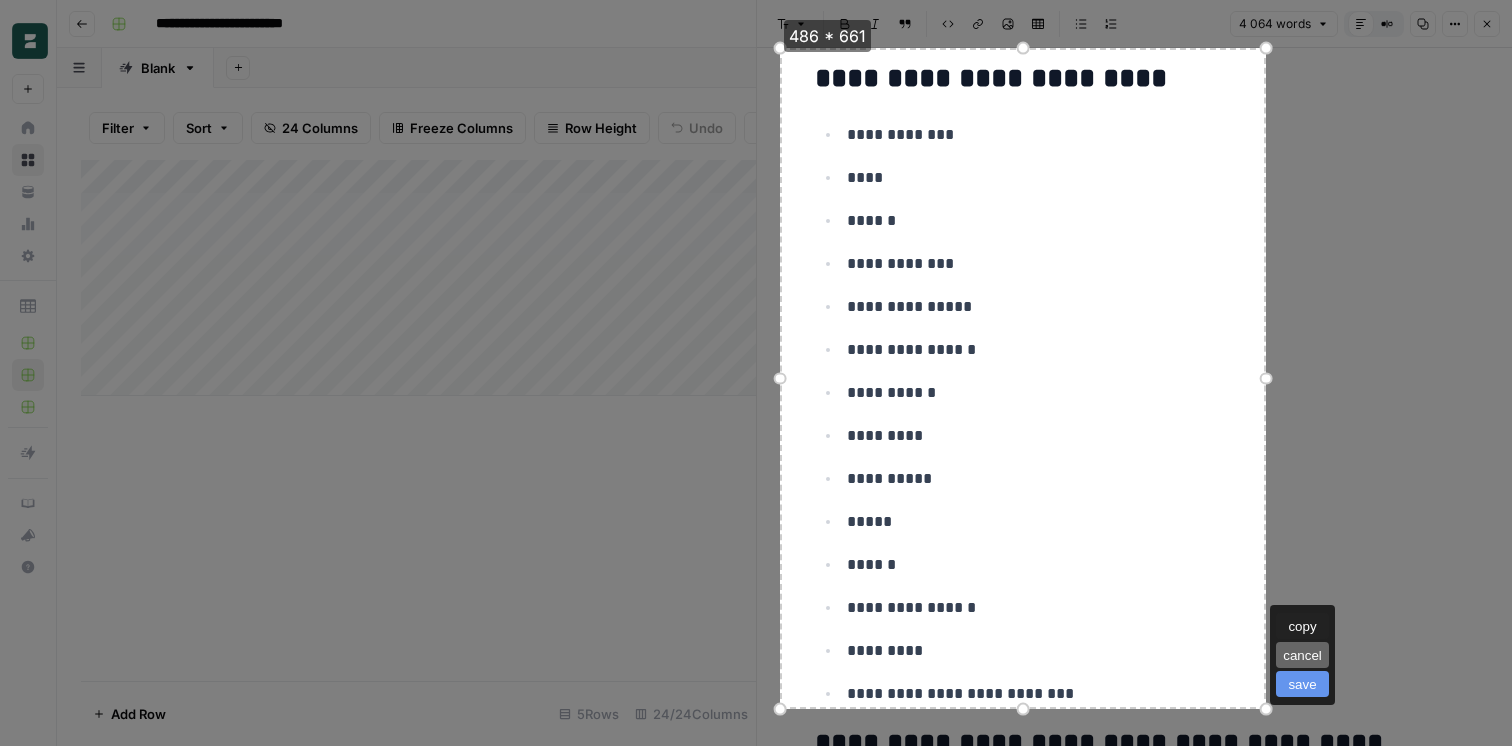 click on "copy" at bounding box center [1302, 626] 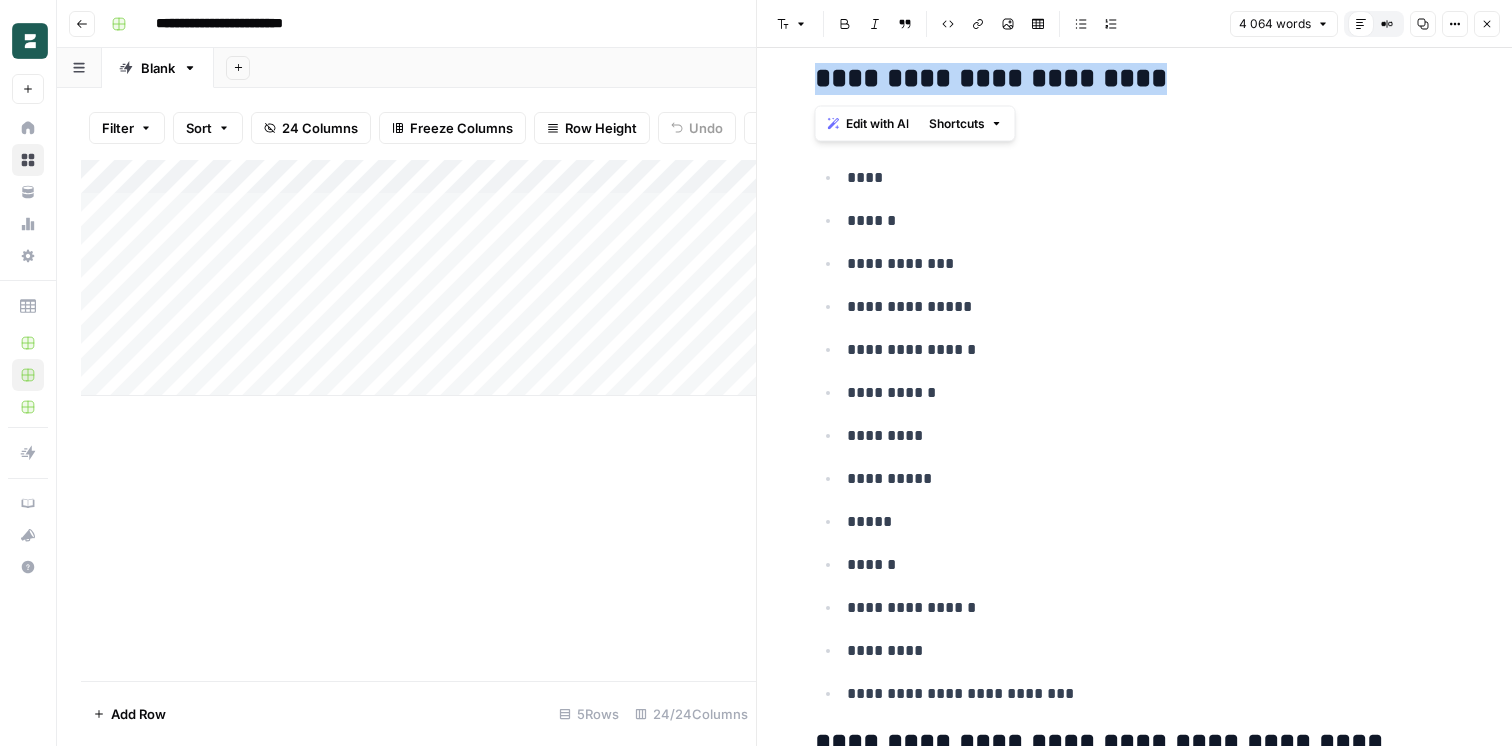 drag, startPoint x: 1040, startPoint y: 70, endPoint x: 1170, endPoint y: 77, distance: 130.18832 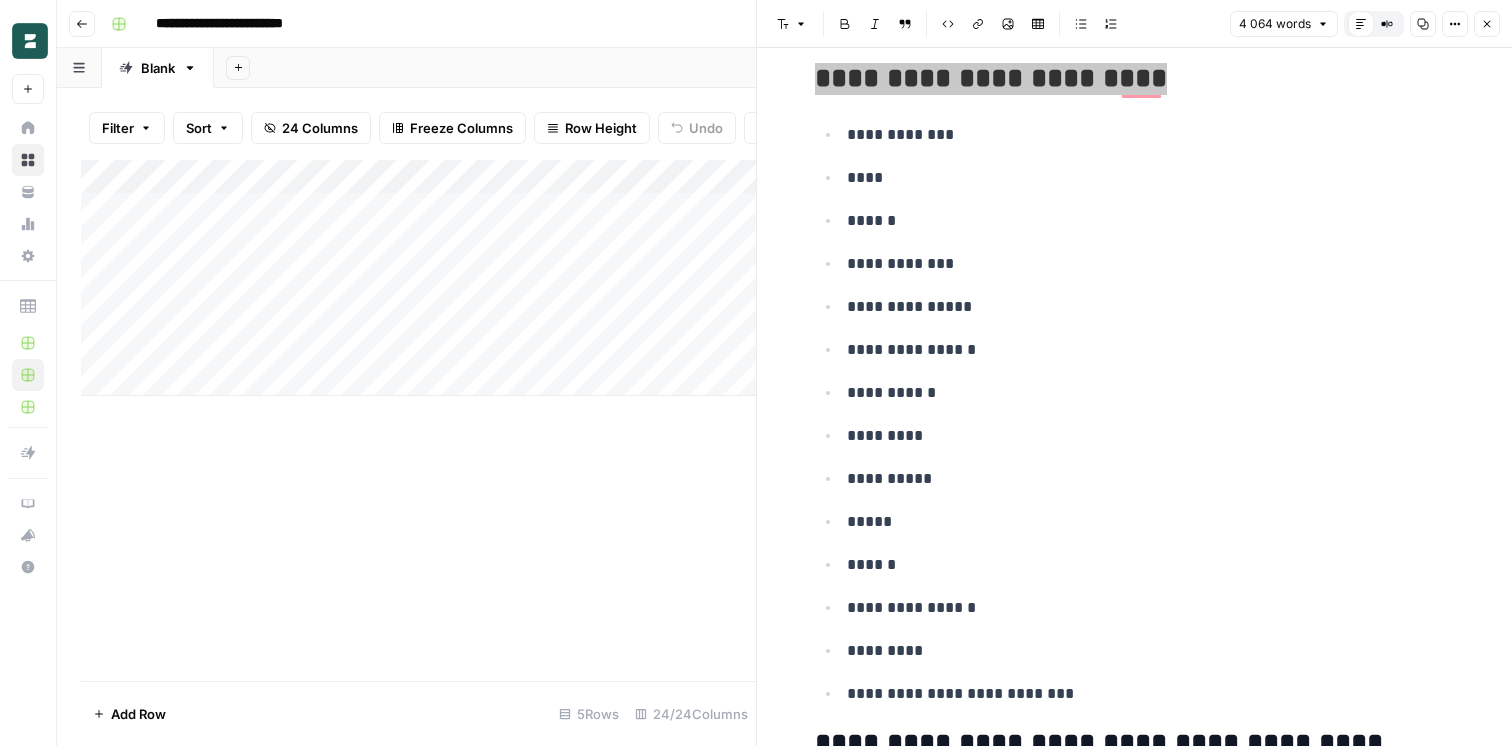 scroll, scrollTop: 1874, scrollLeft: 0, axis: vertical 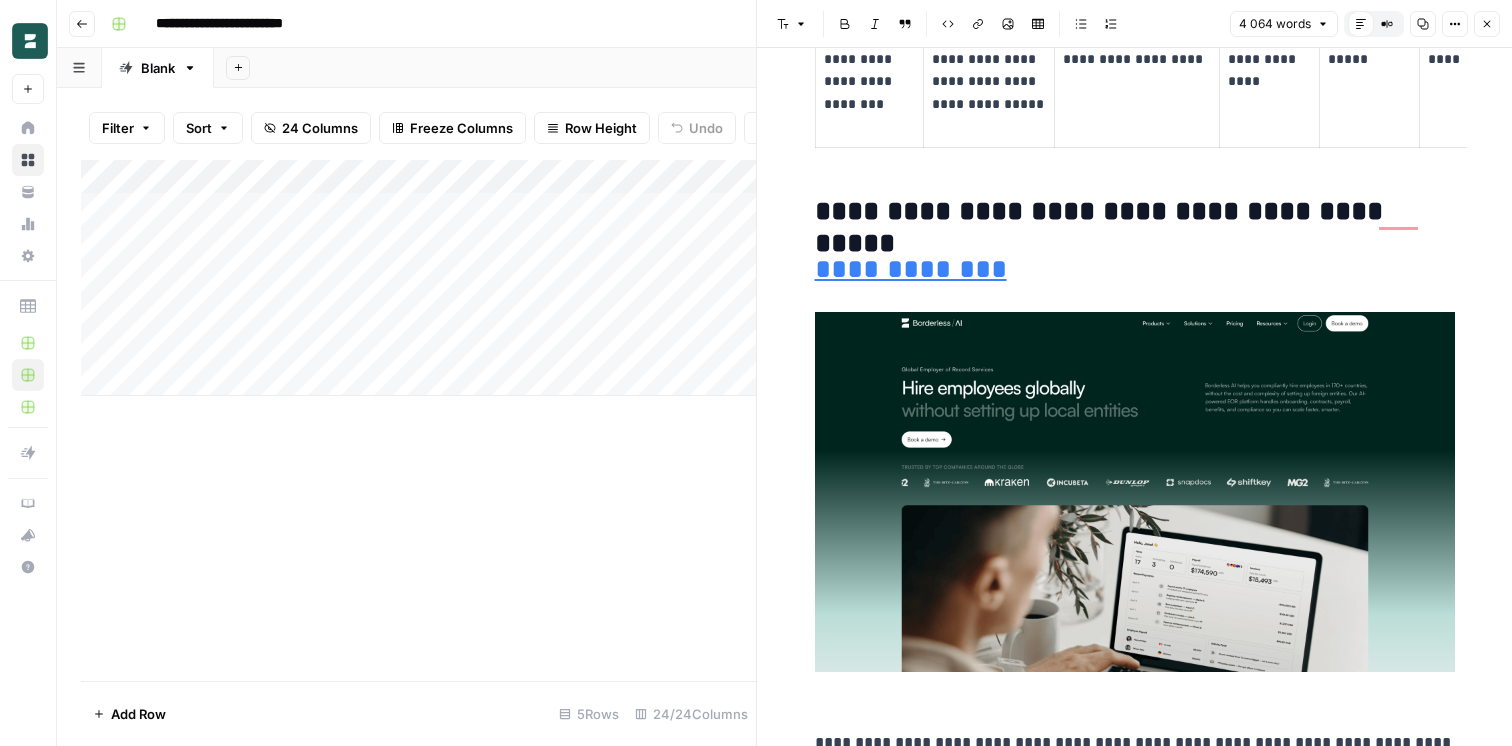 click on "**********" at bounding box center (1135, 212) 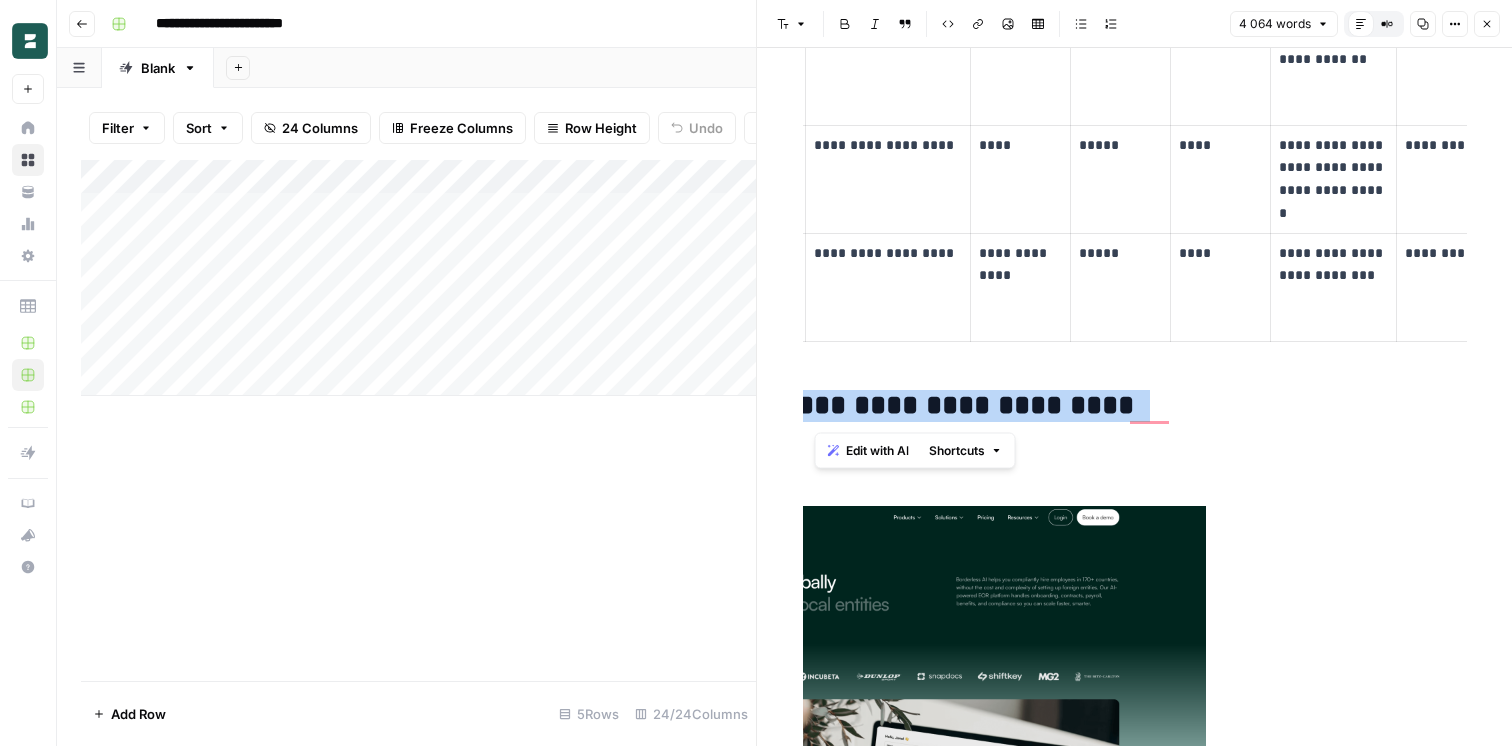 drag, startPoint x: 817, startPoint y: 409, endPoint x: 1483, endPoint y: 414, distance: 666.0188 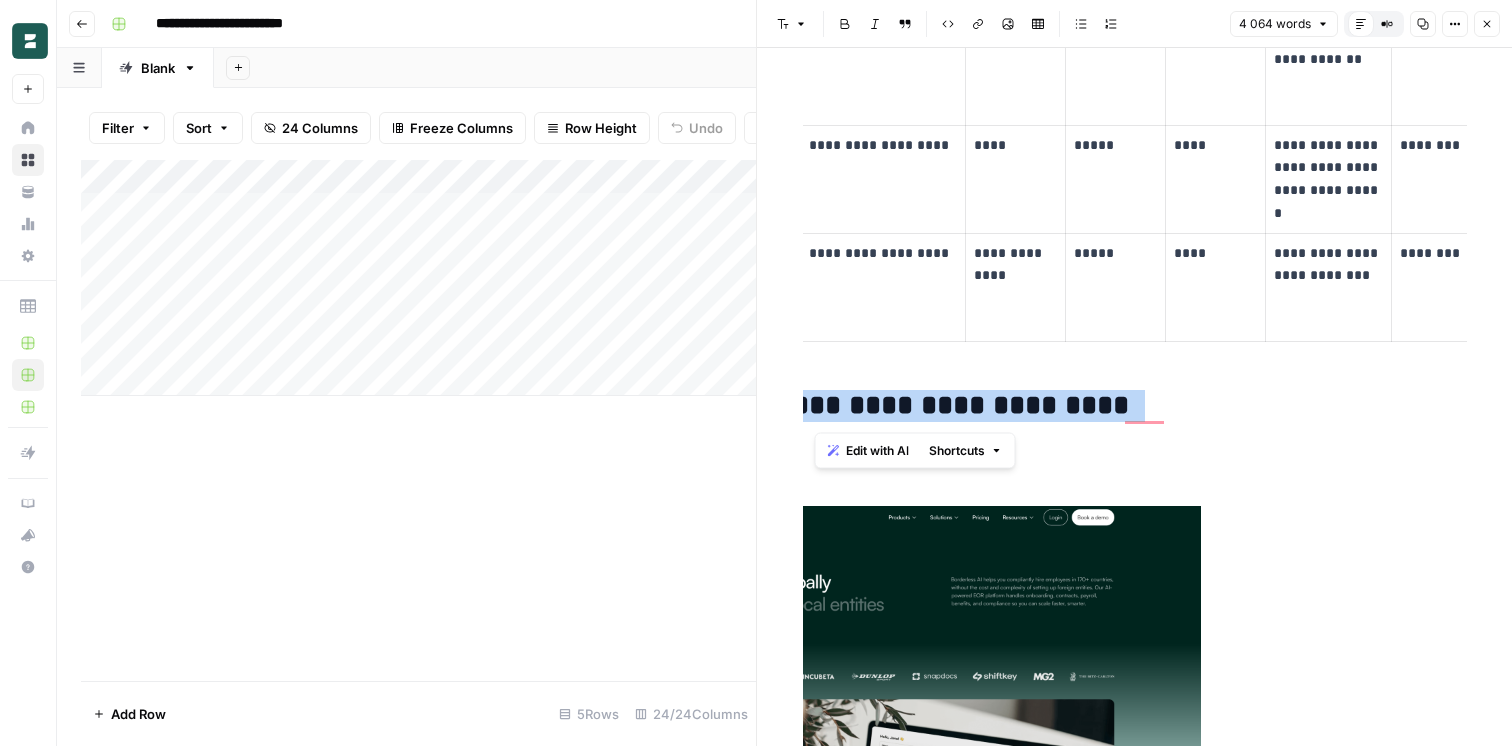 click on "**********" at bounding box center (1134, 11473) 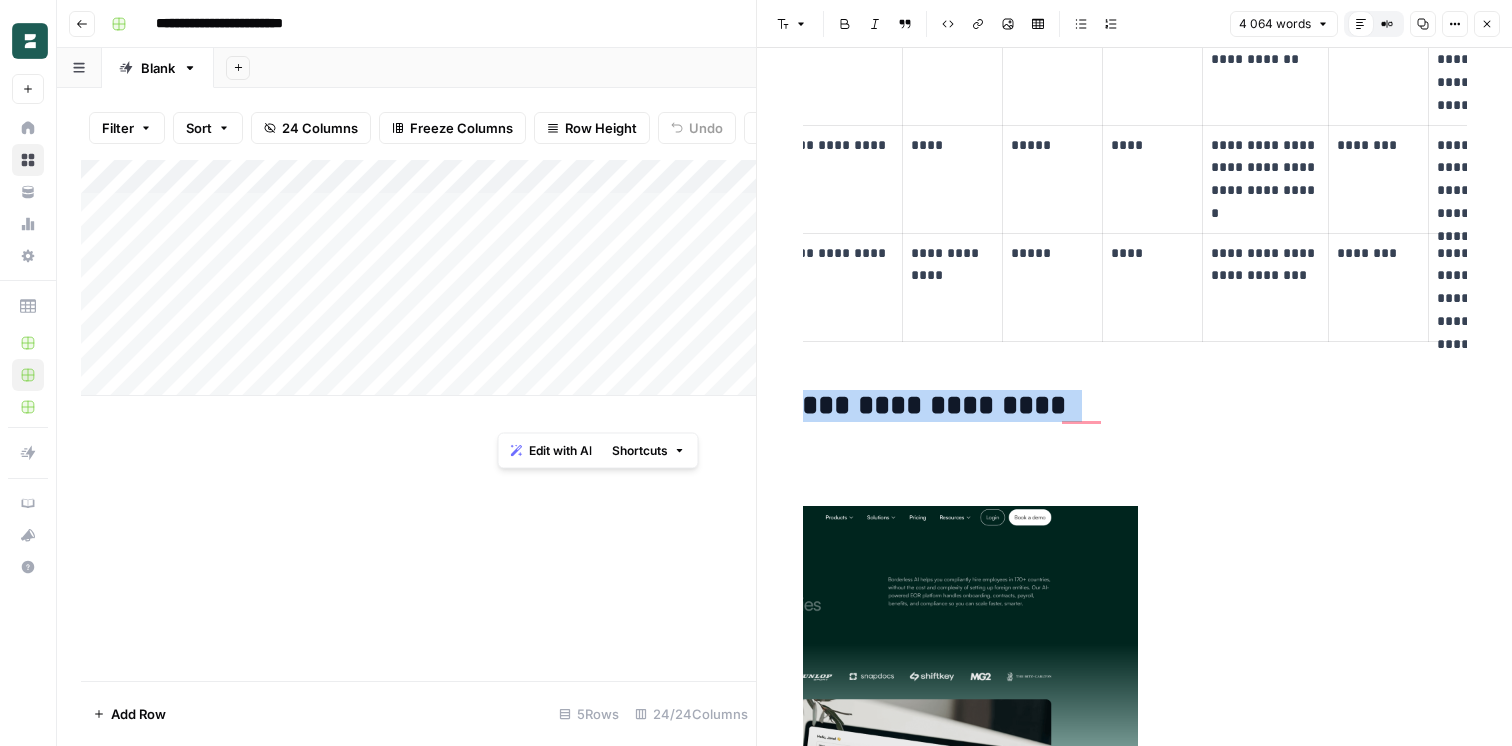 copy on "**********" 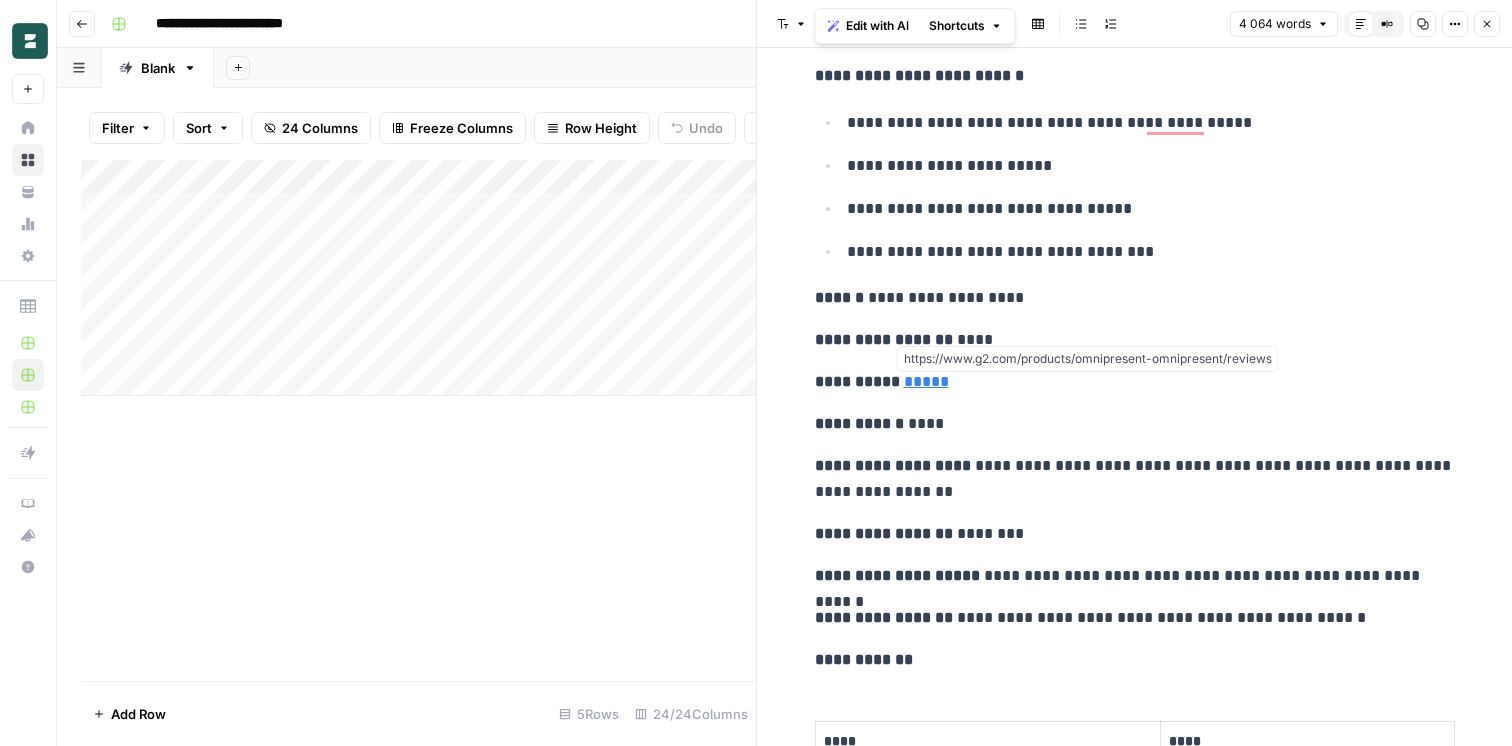 click on "*****" at bounding box center [926, 381] 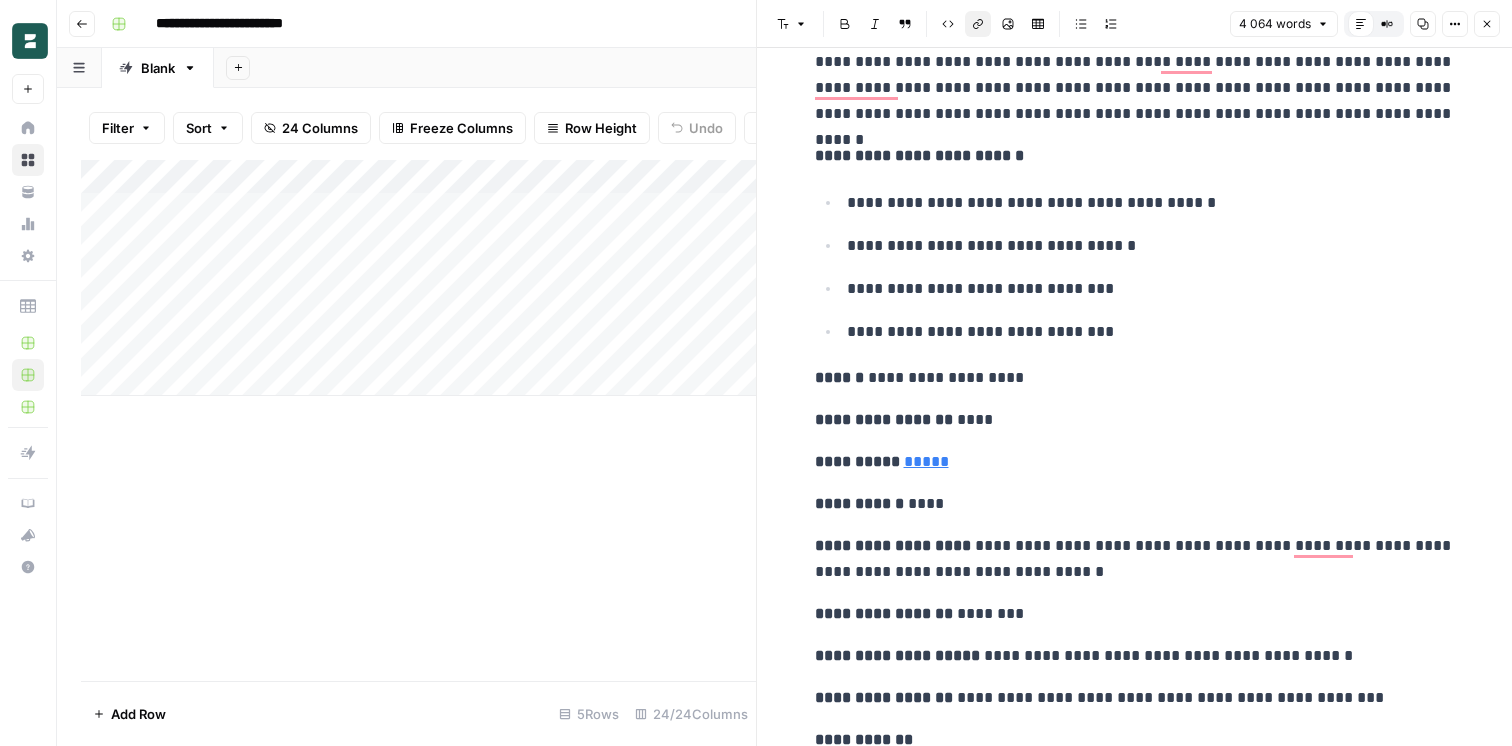 click on "**********" at bounding box center [1135, 462] 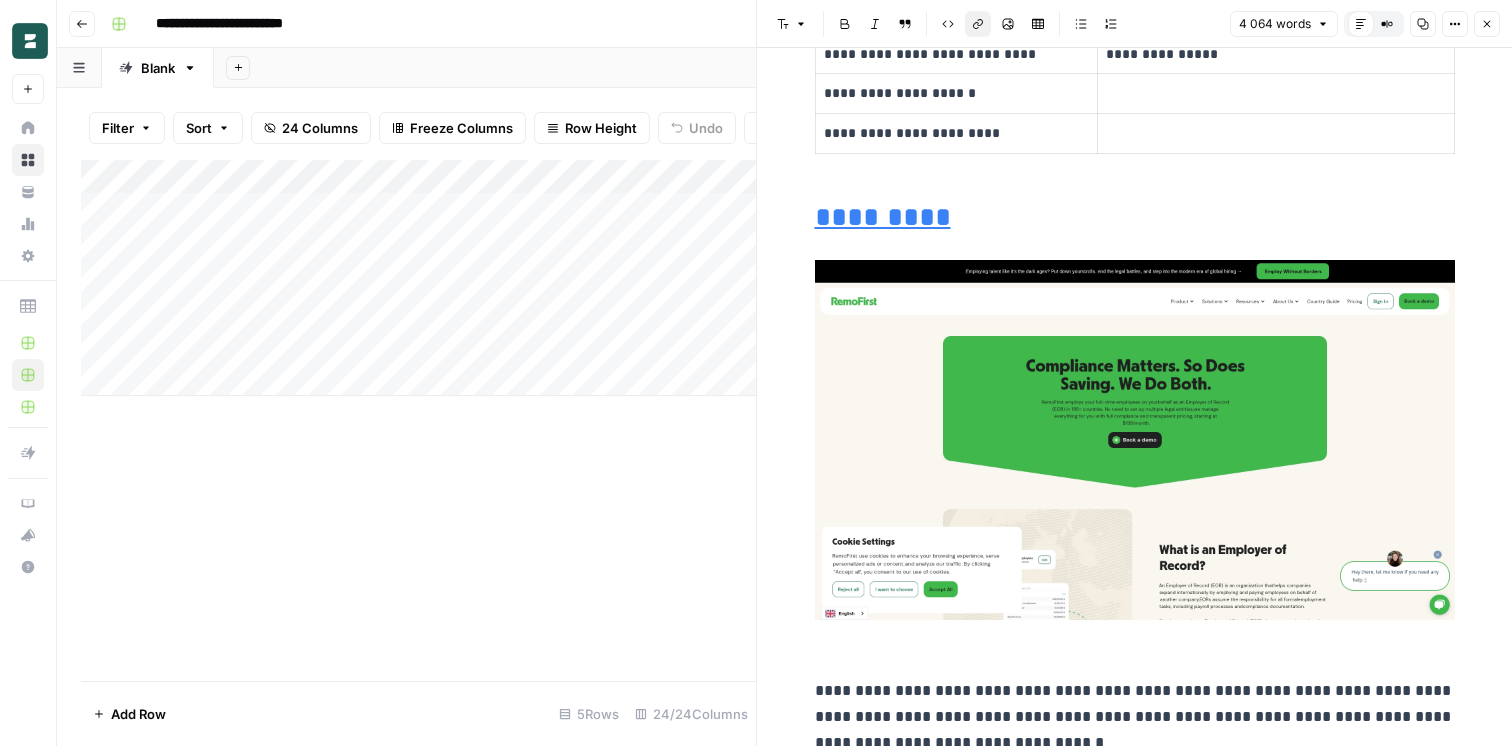 click on "*********" at bounding box center (1135, 218) 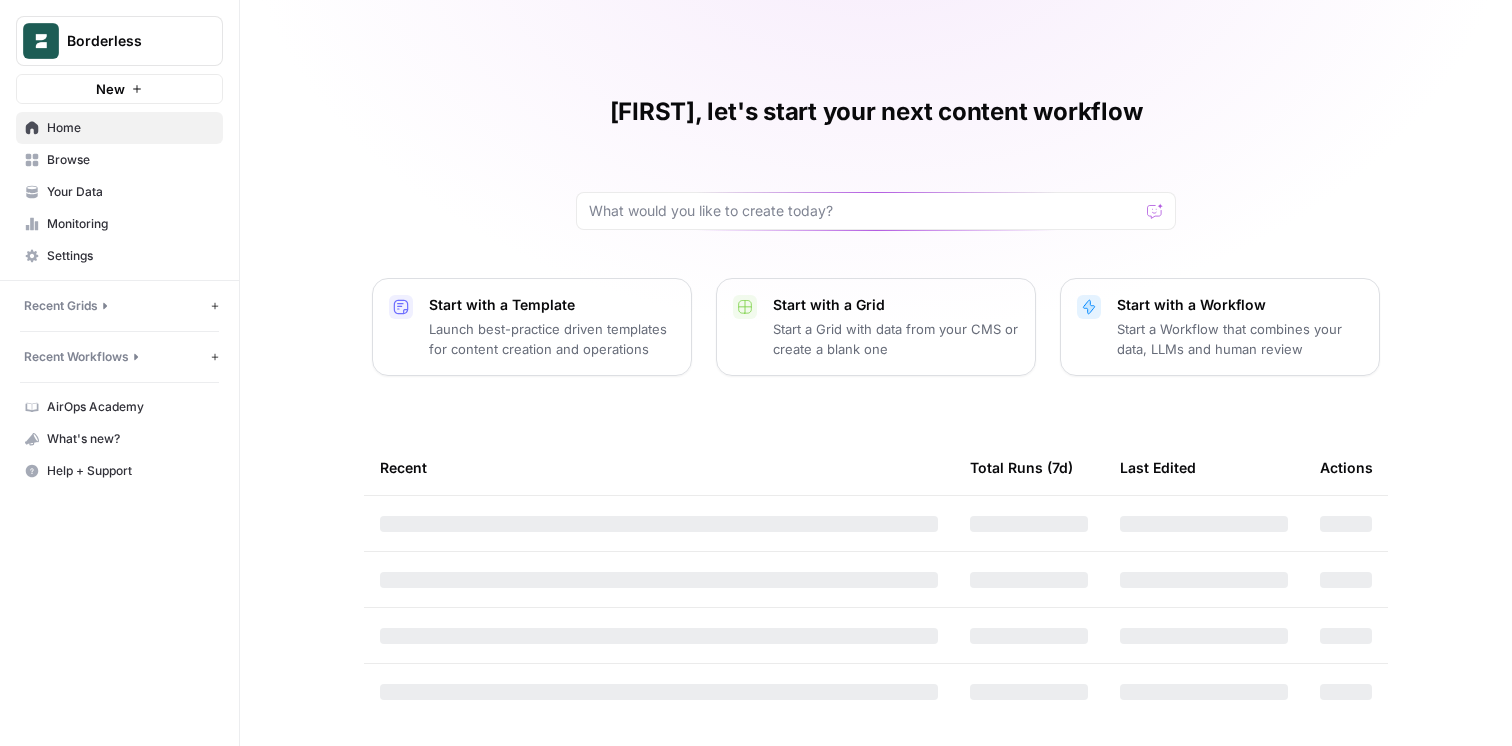 scroll, scrollTop: 0, scrollLeft: 0, axis: both 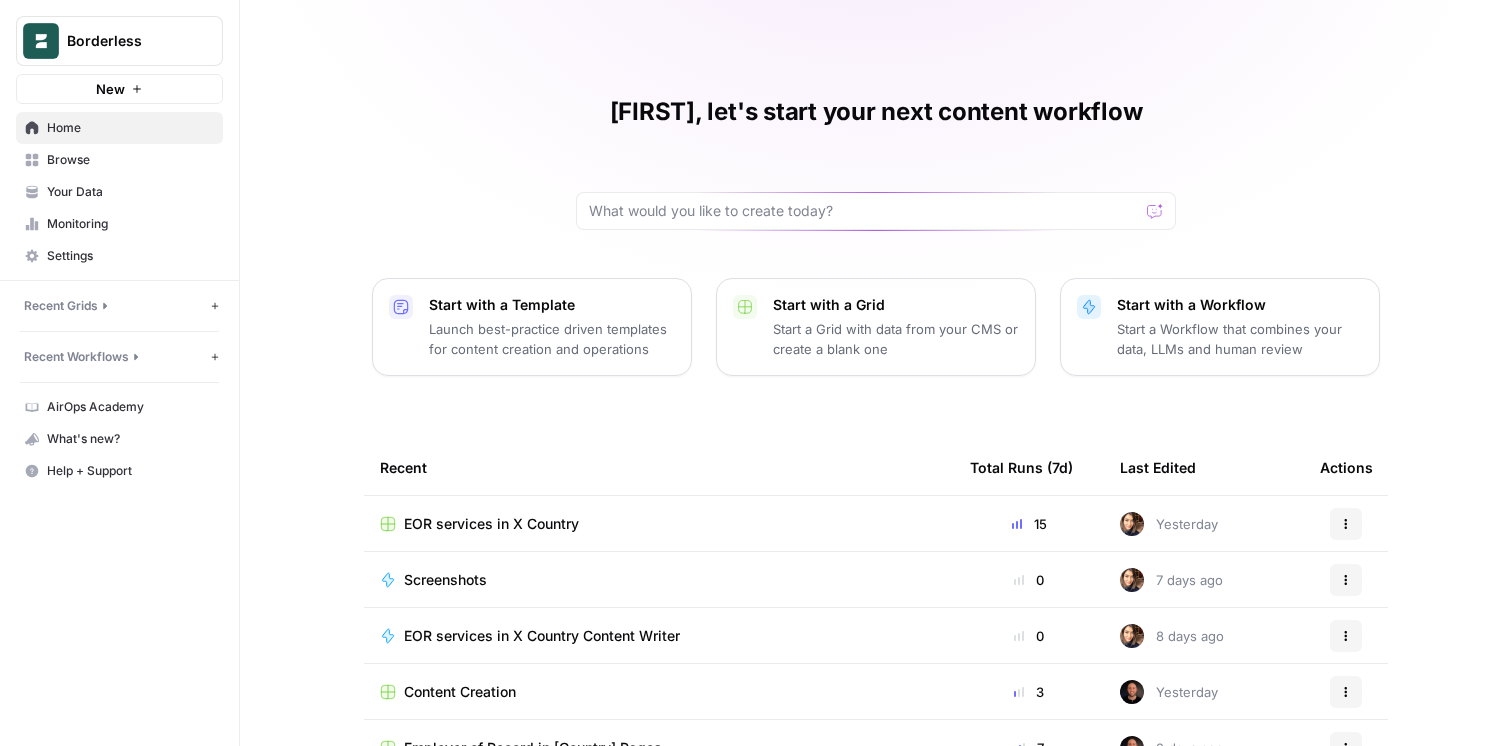click on "Browse" at bounding box center [130, 160] 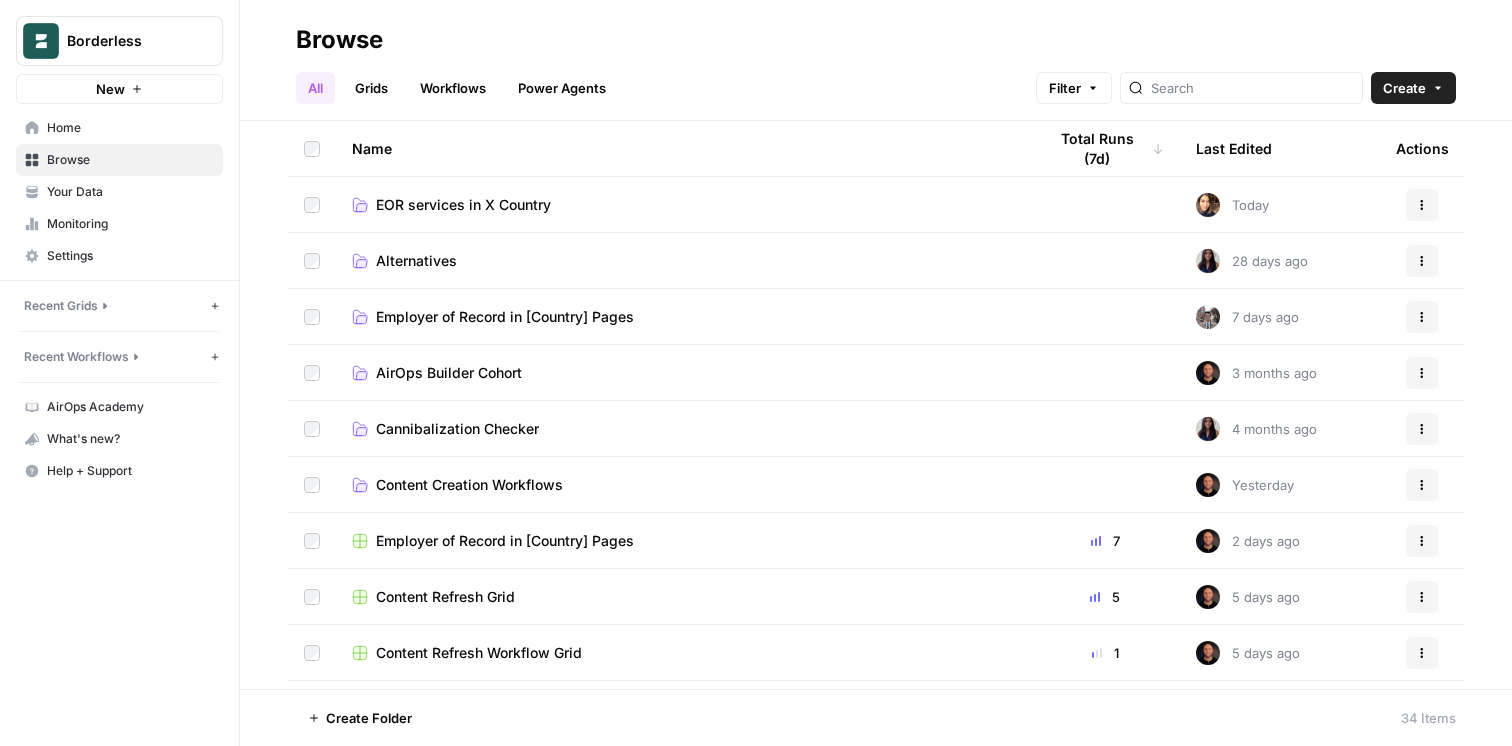 click on "EOR services in X Country" at bounding box center (463, 205) 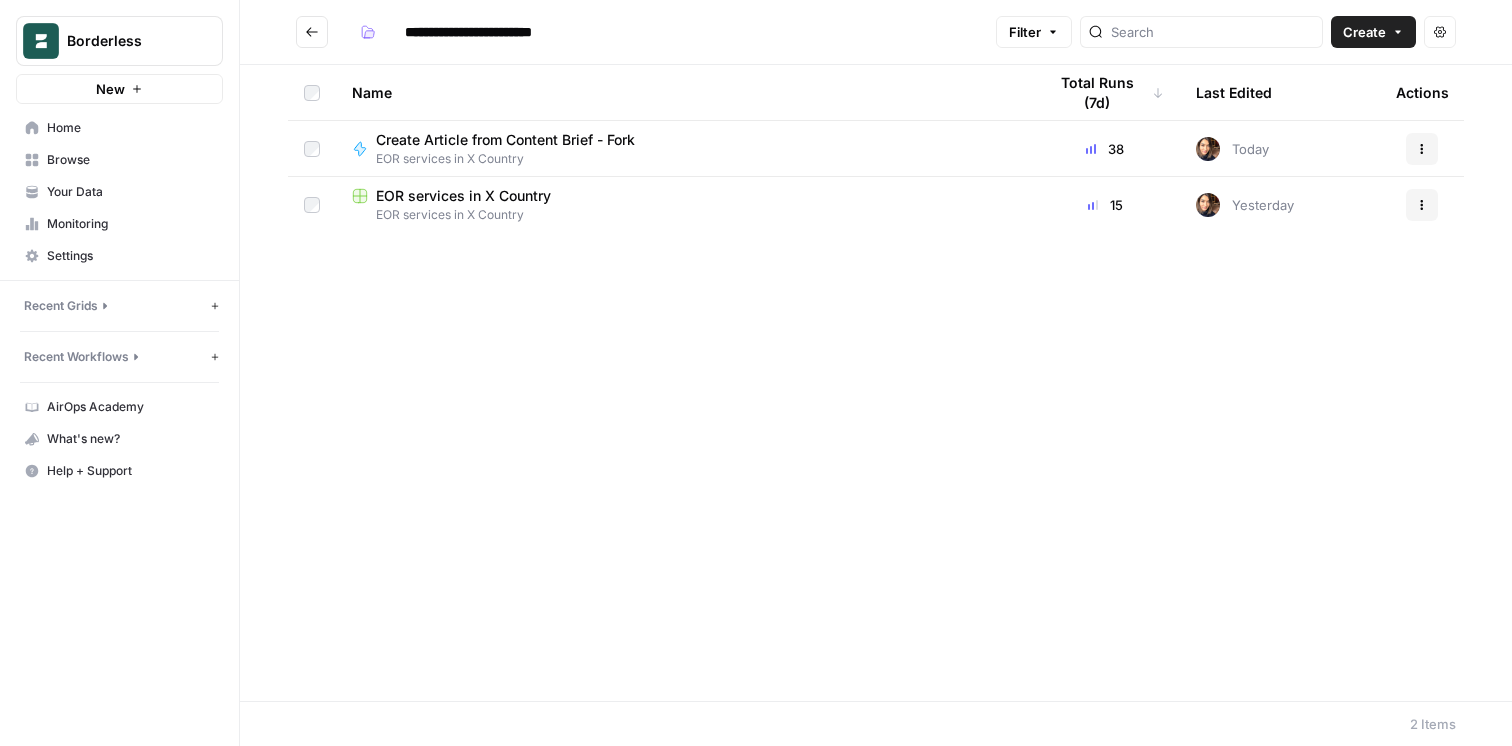 click 